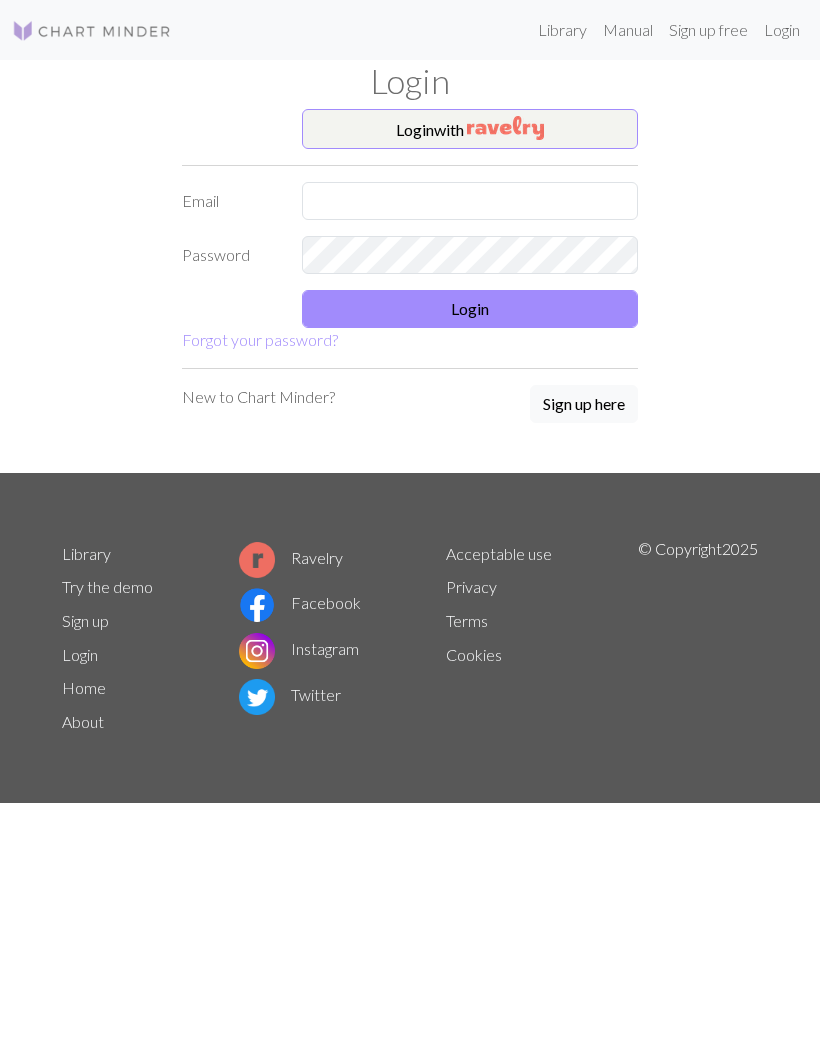 scroll, scrollTop: 0, scrollLeft: 0, axis: both 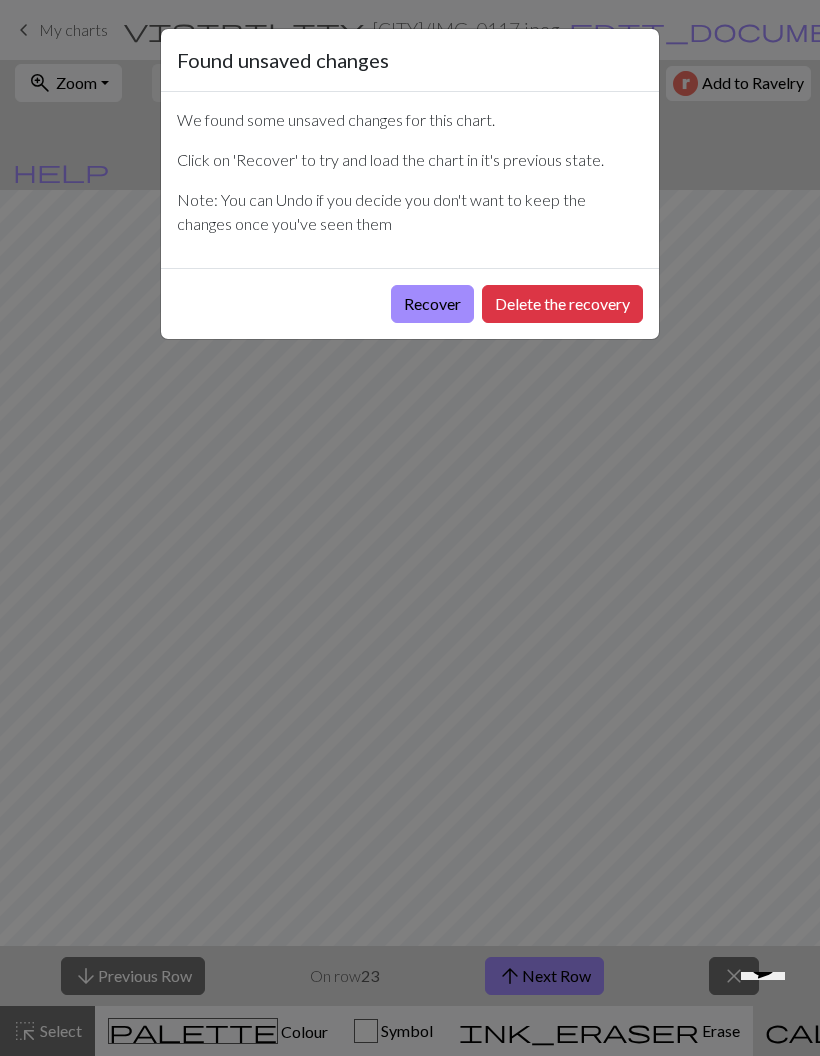 click on "Recover" at bounding box center [432, 304] 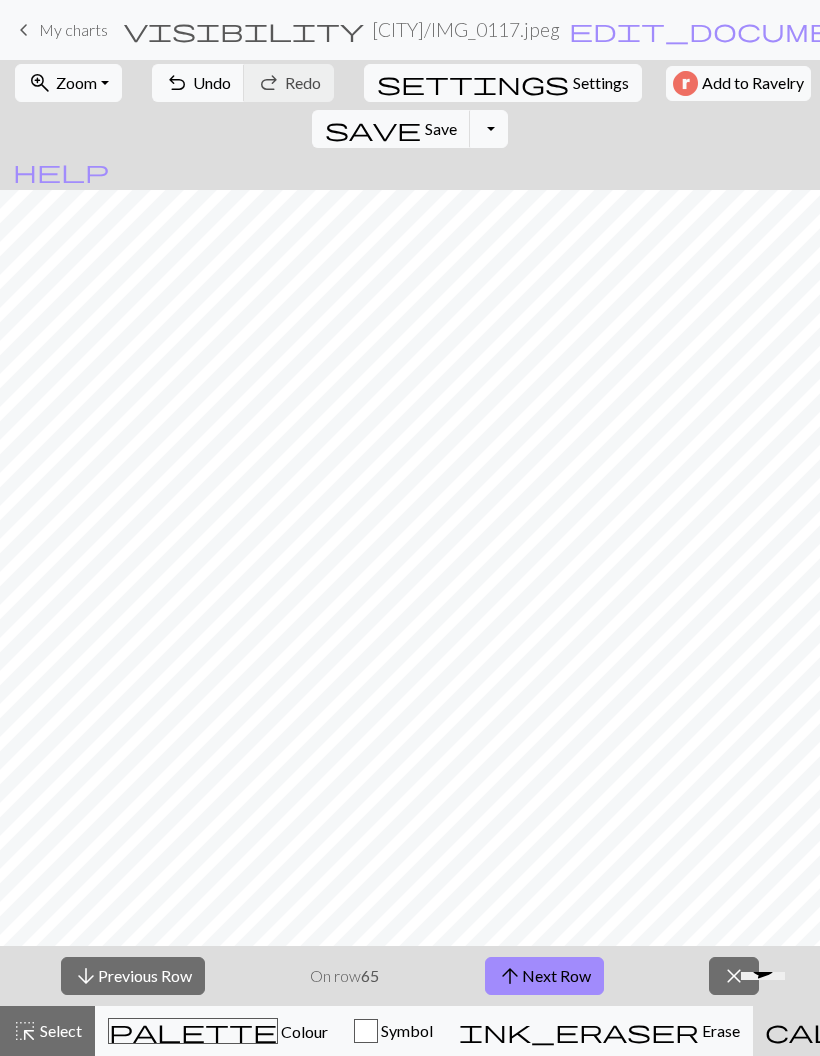 click on "zoom_in Zoom Zoom" at bounding box center (68, 83) 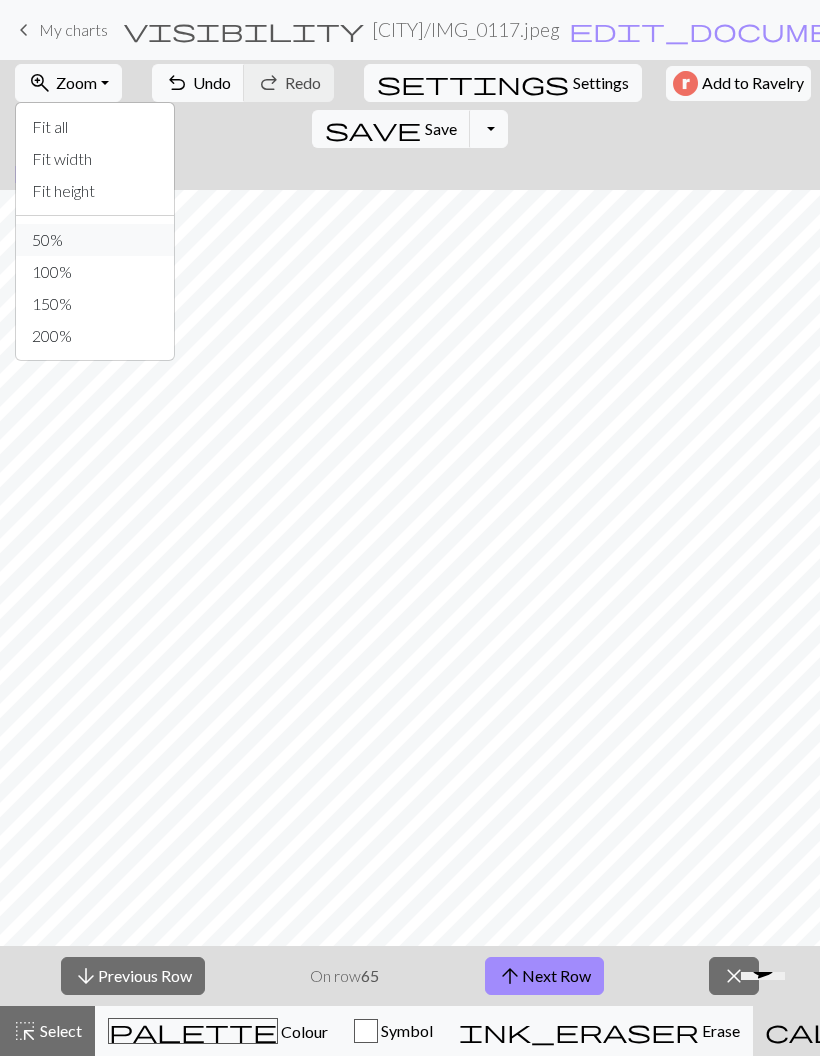 click on "50%" at bounding box center [95, 240] 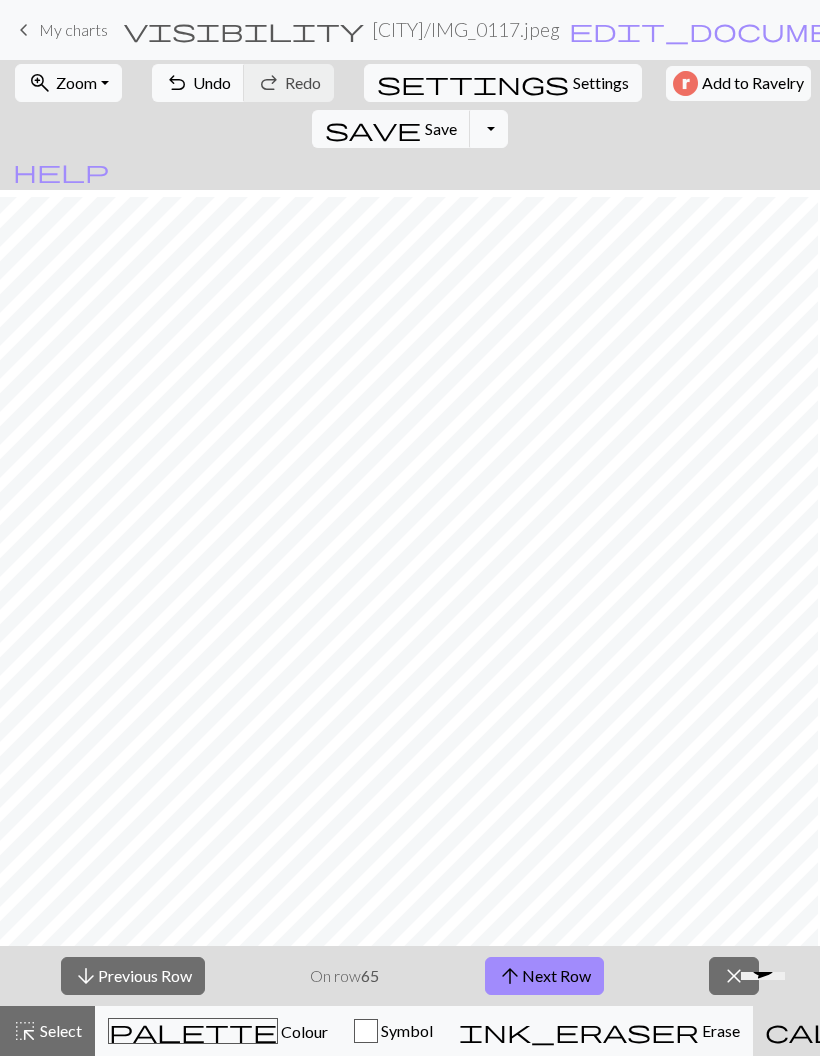 scroll, scrollTop: 324, scrollLeft: 484, axis: both 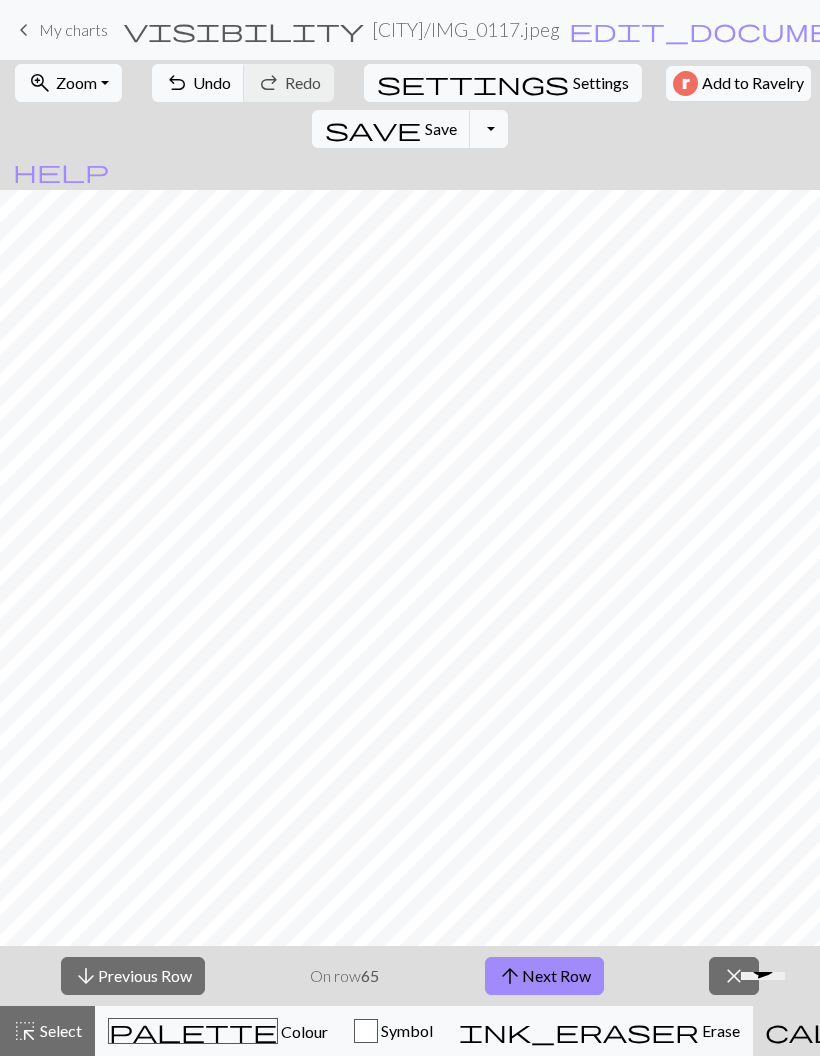 click on "arrow_downward Previous Row" at bounding box center (133, 976) 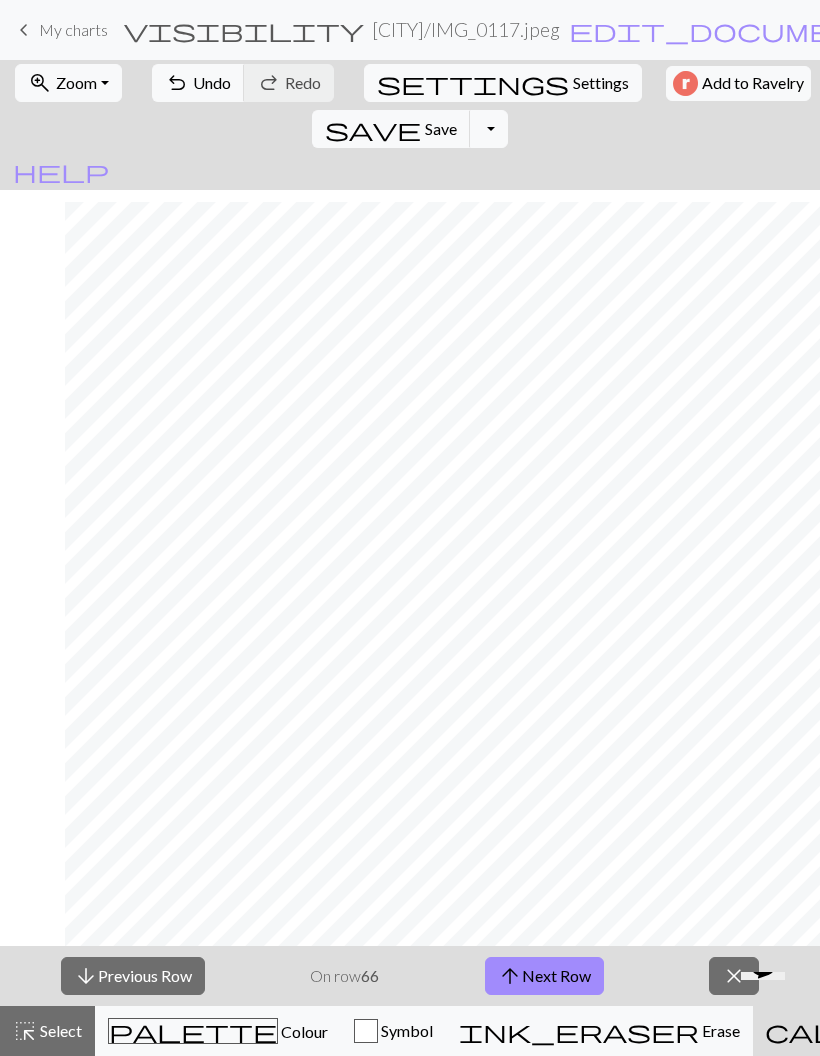 scroll, scrollTop: 354, scrollLeft: 750, axis: both 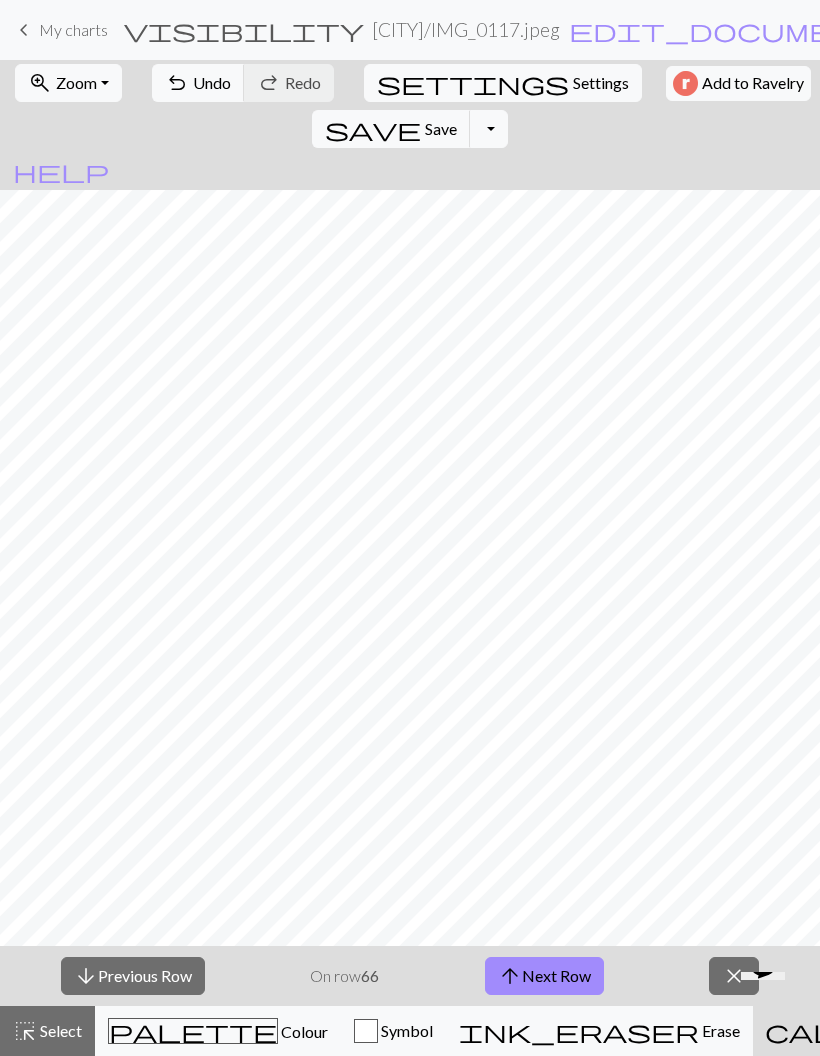 click on "Zoom" at bounding box center (76, 82) 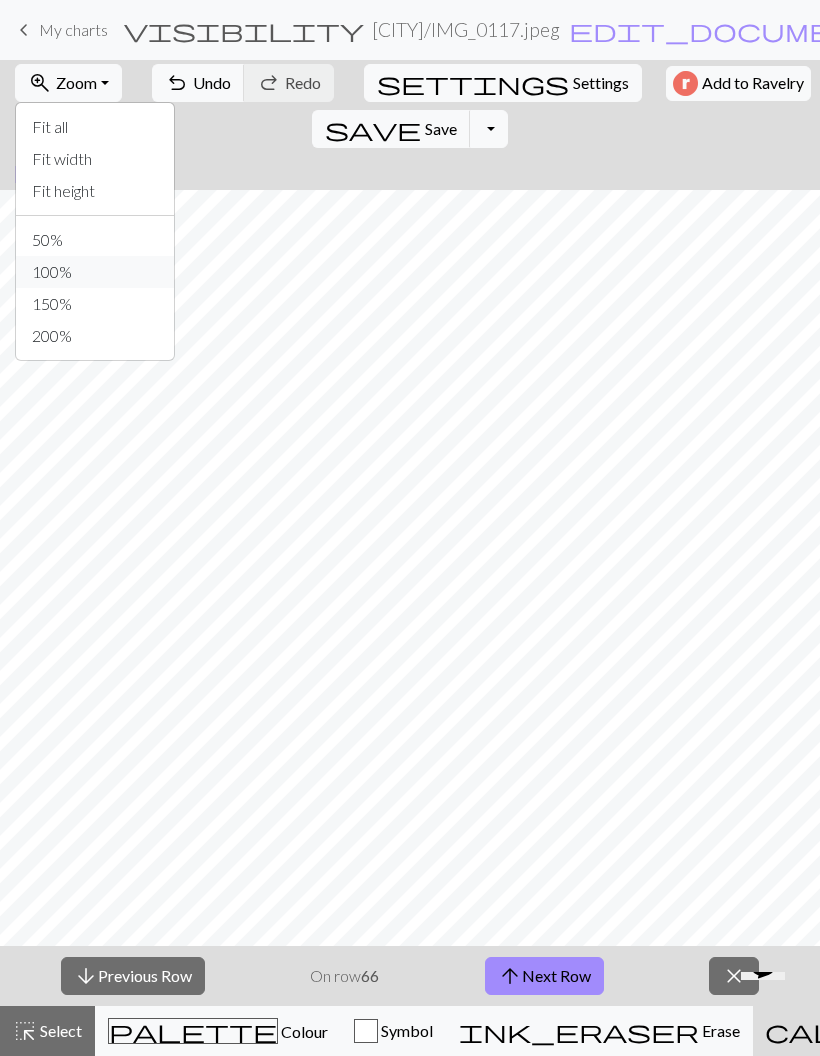 click on "100%" at bounding box center [95, 272] 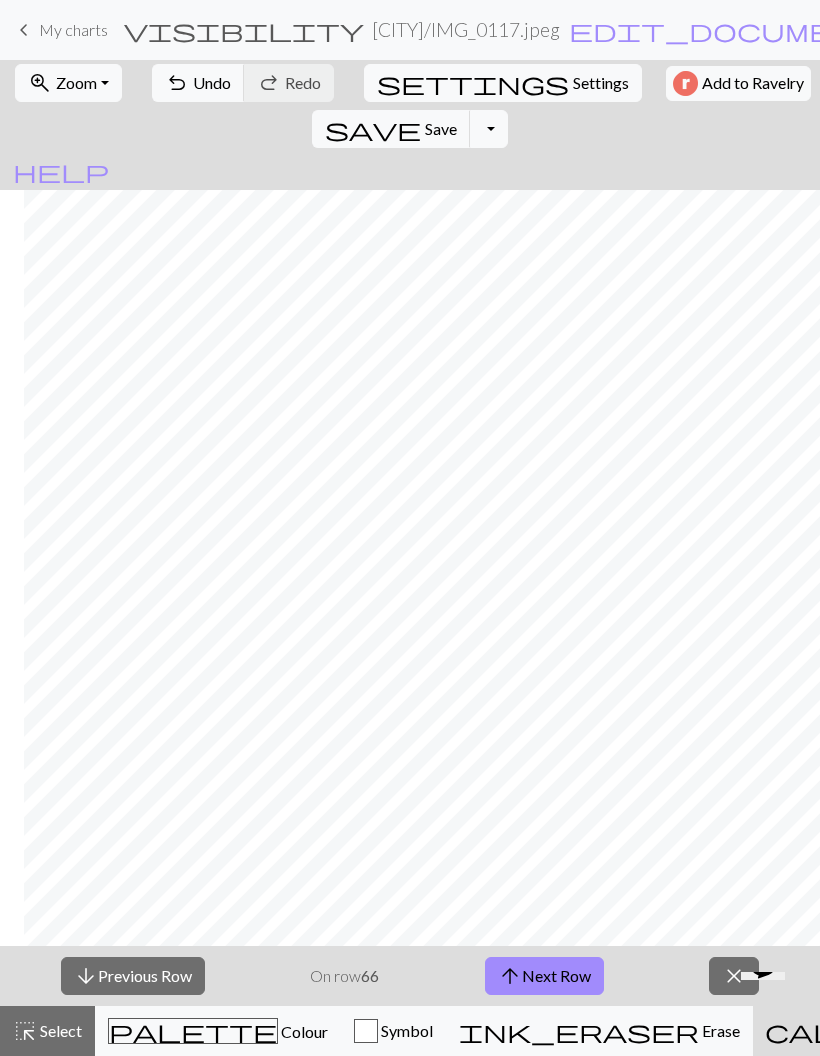 scroll, scrollTop: 1144, scrollLeft: 2172, axis: both 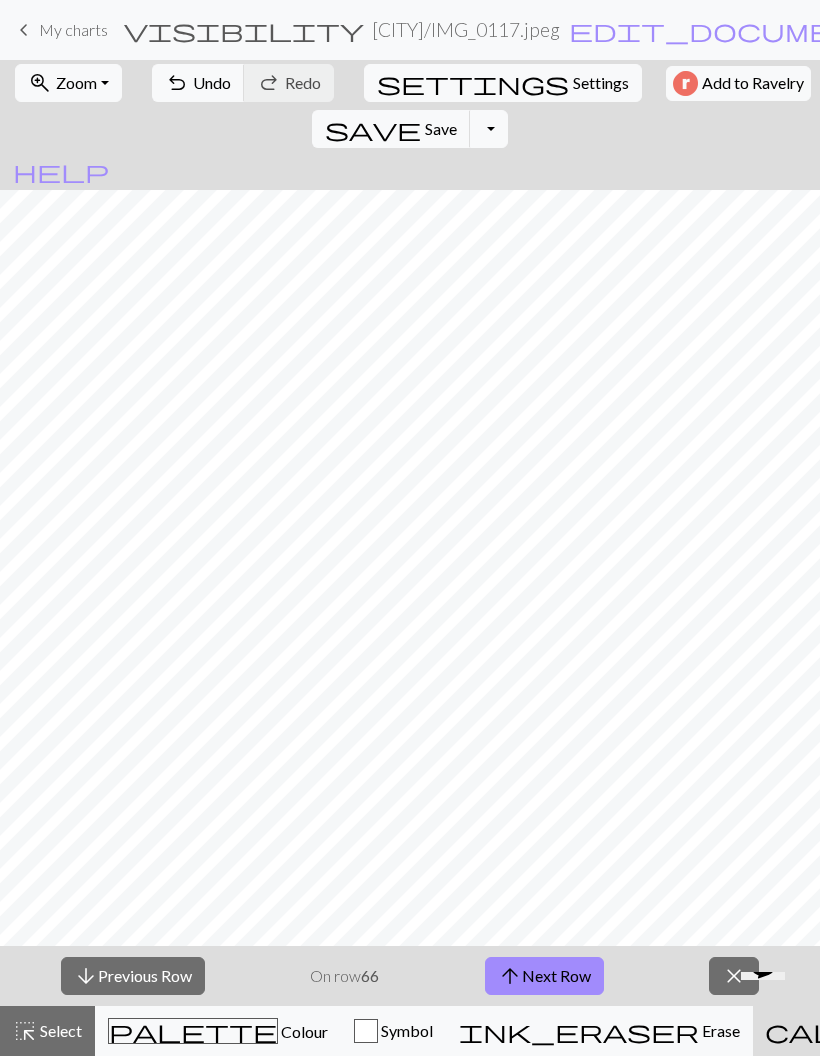 click on "Zoom" at bounding box center (76, 82) 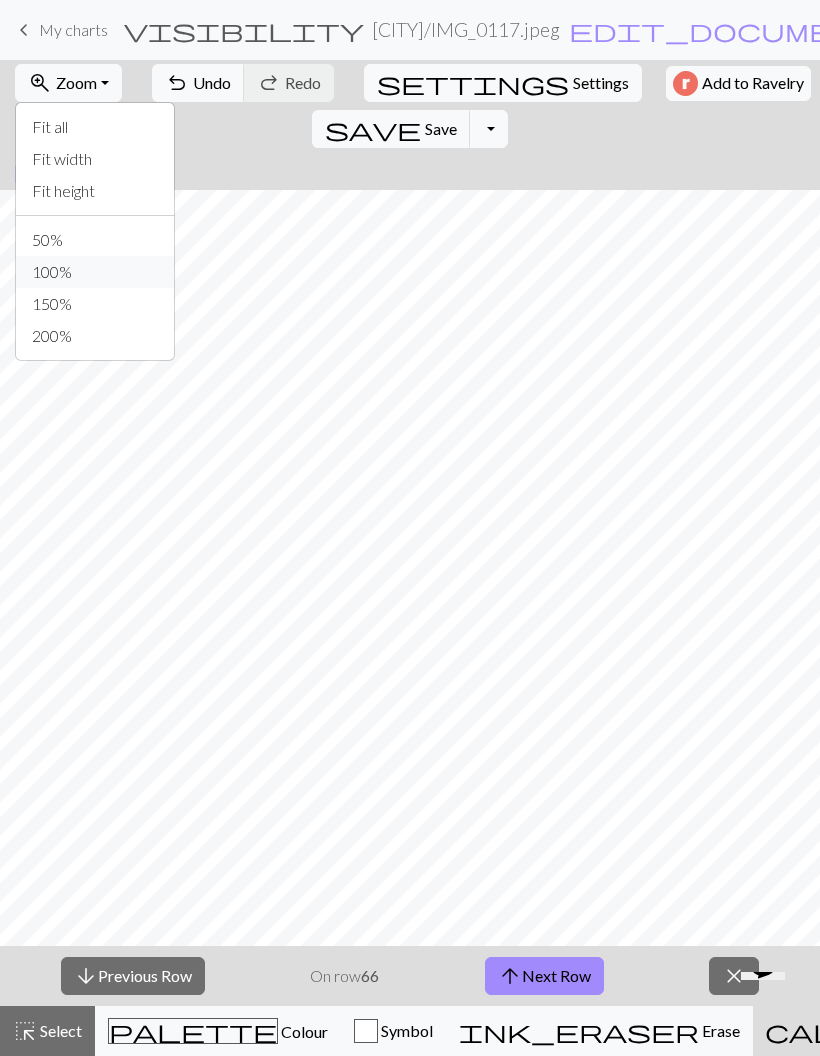 click on "100%" at bounding box center [95, 272] 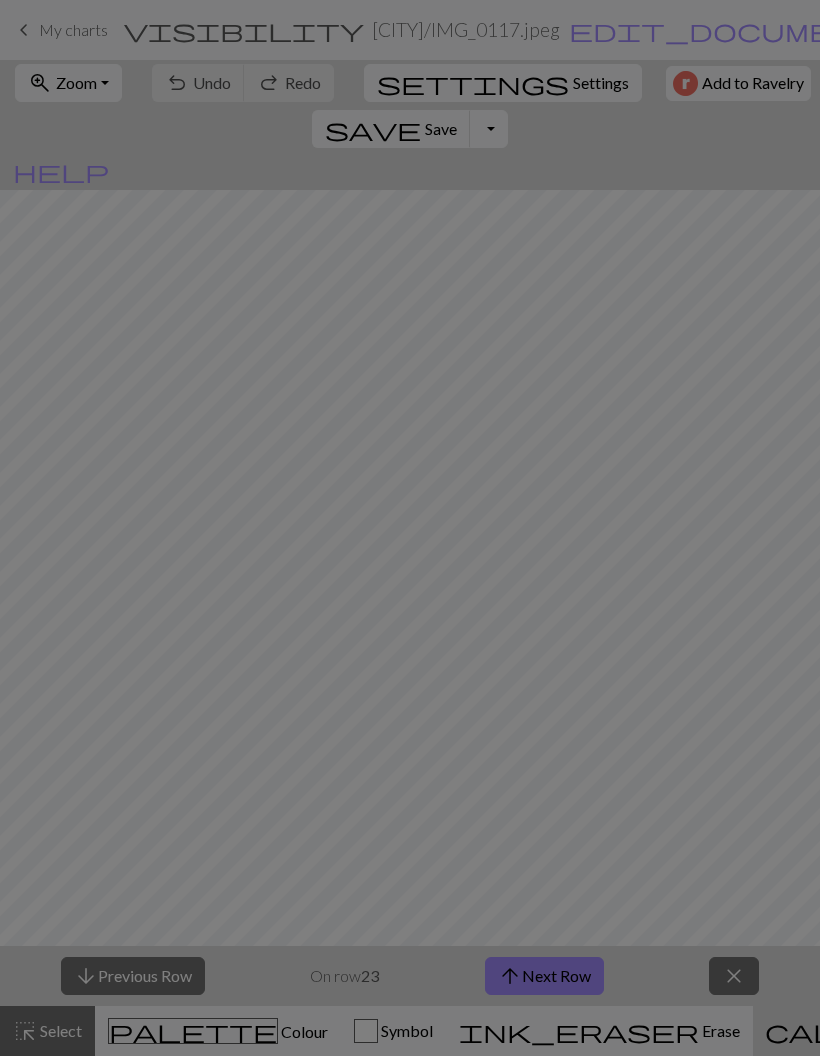scroll, scrollTop: 0, scrollLeft: 0, axis: both 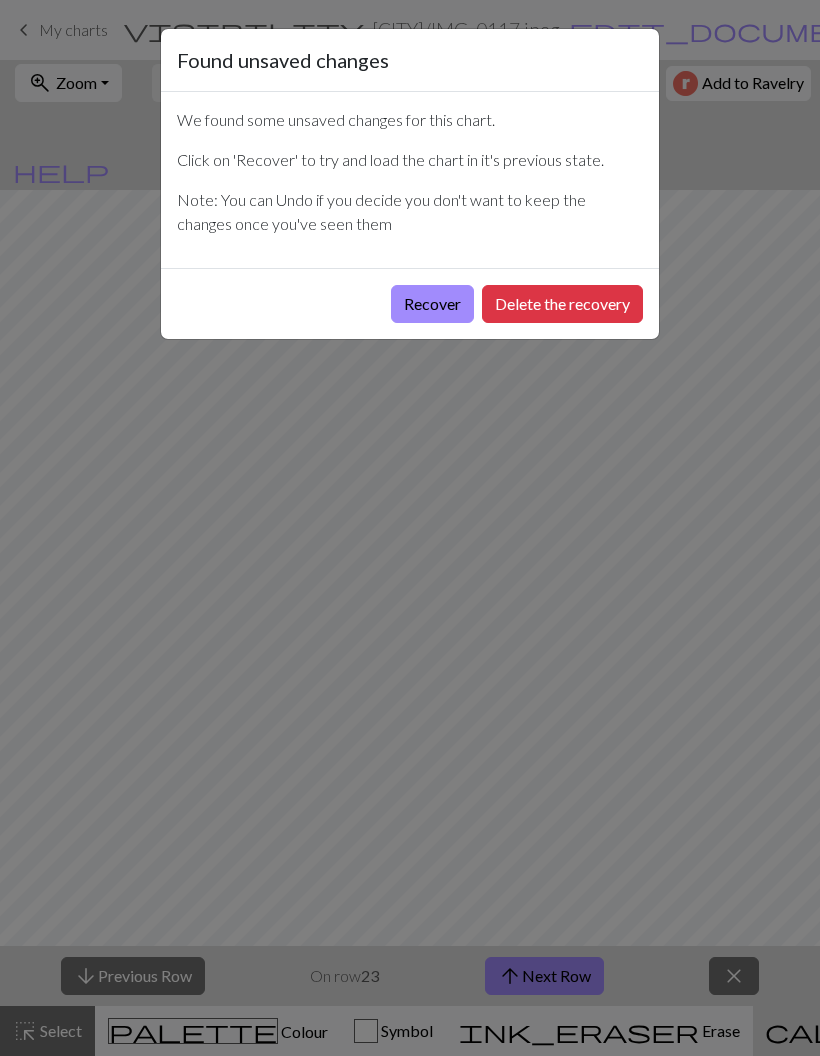 click on "Recover" at bounding box center [432, 304] 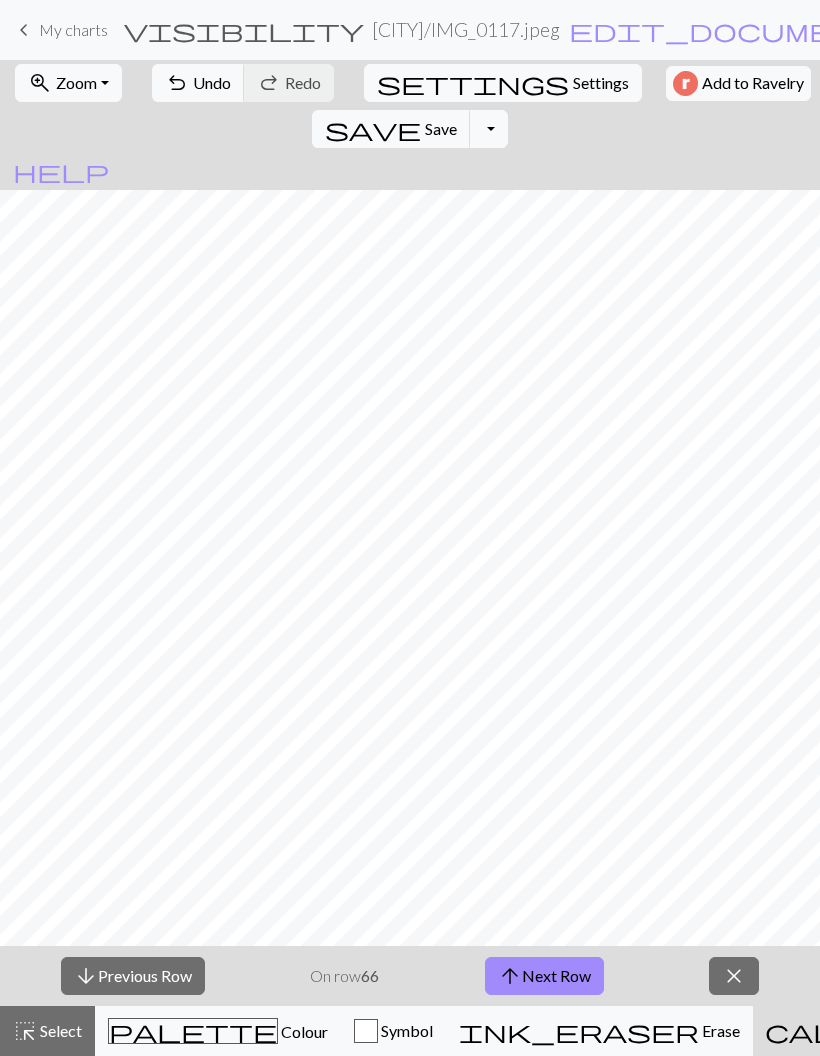 click on "My charts" at bounding box center [73, 29] 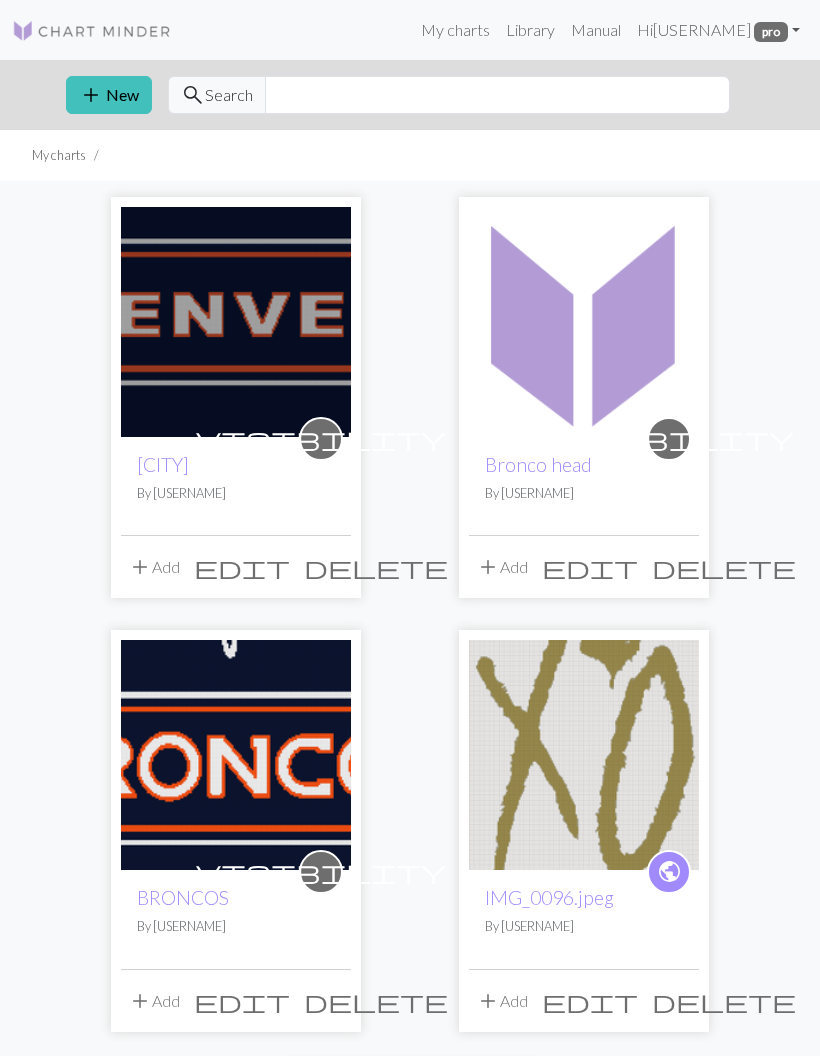 click at bounding box center [236, 322] 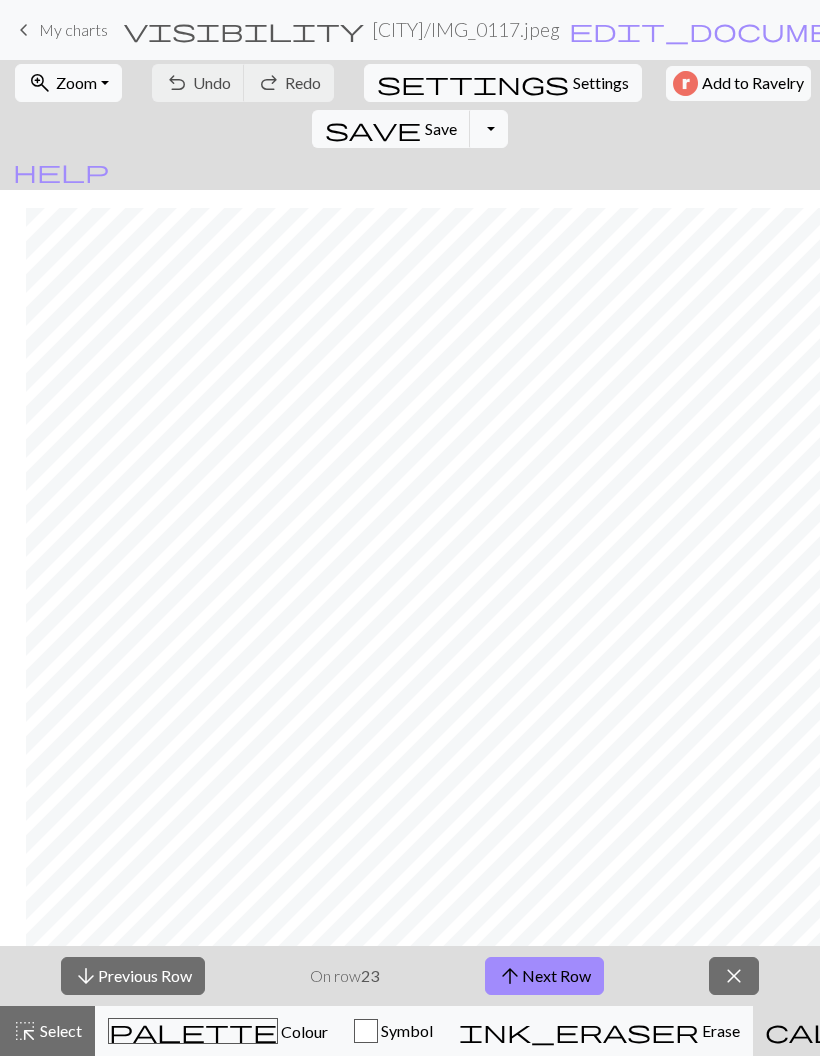 scroll, scrollTop: 1270, scrollLeft: 402, axis: both 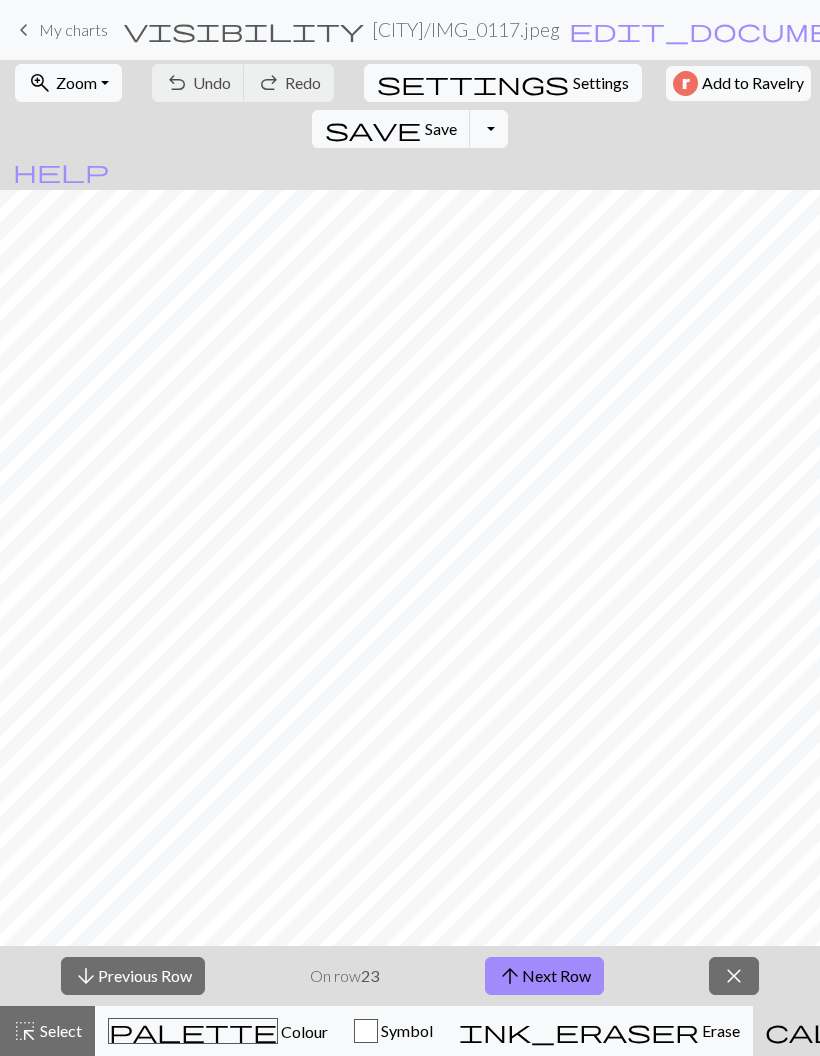 click on "Zoom" at bounding box center (76, 82) 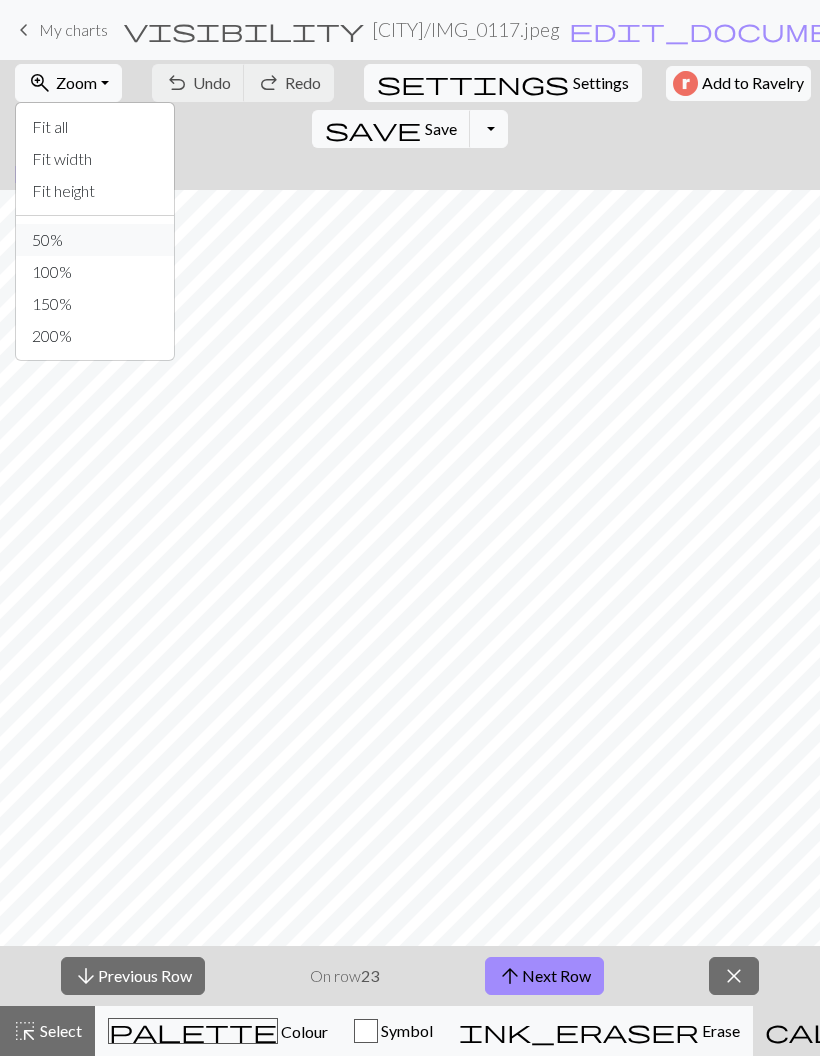 click on "50%" at bounding box center (95, 240) 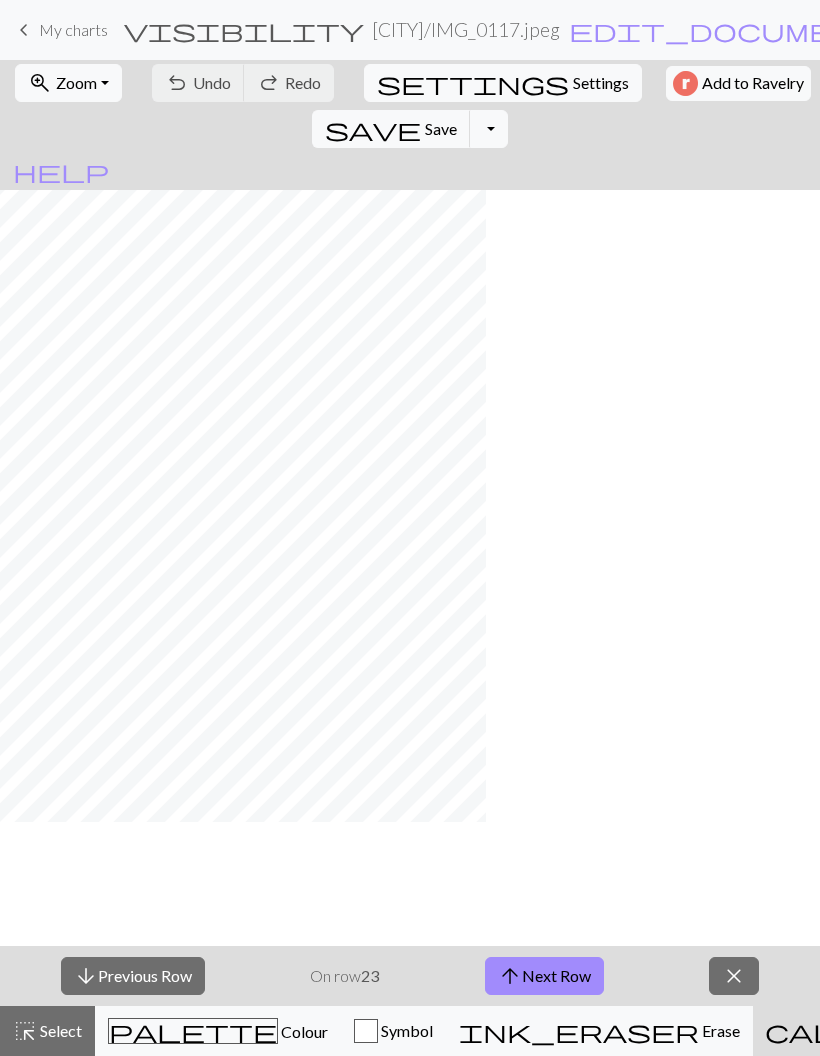scroll, scrollTop: 136, scrollLeft: 562, axis: both 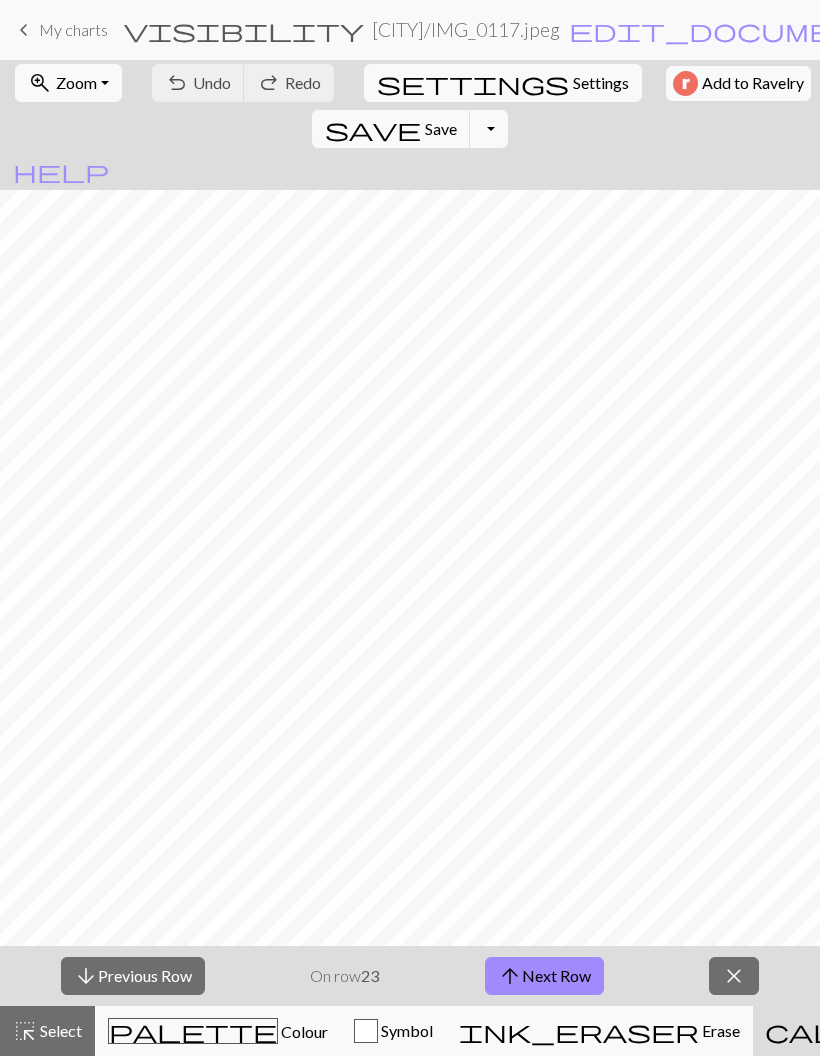 click on "arrow_downward Previous Row" at bounding box center (133, 976) 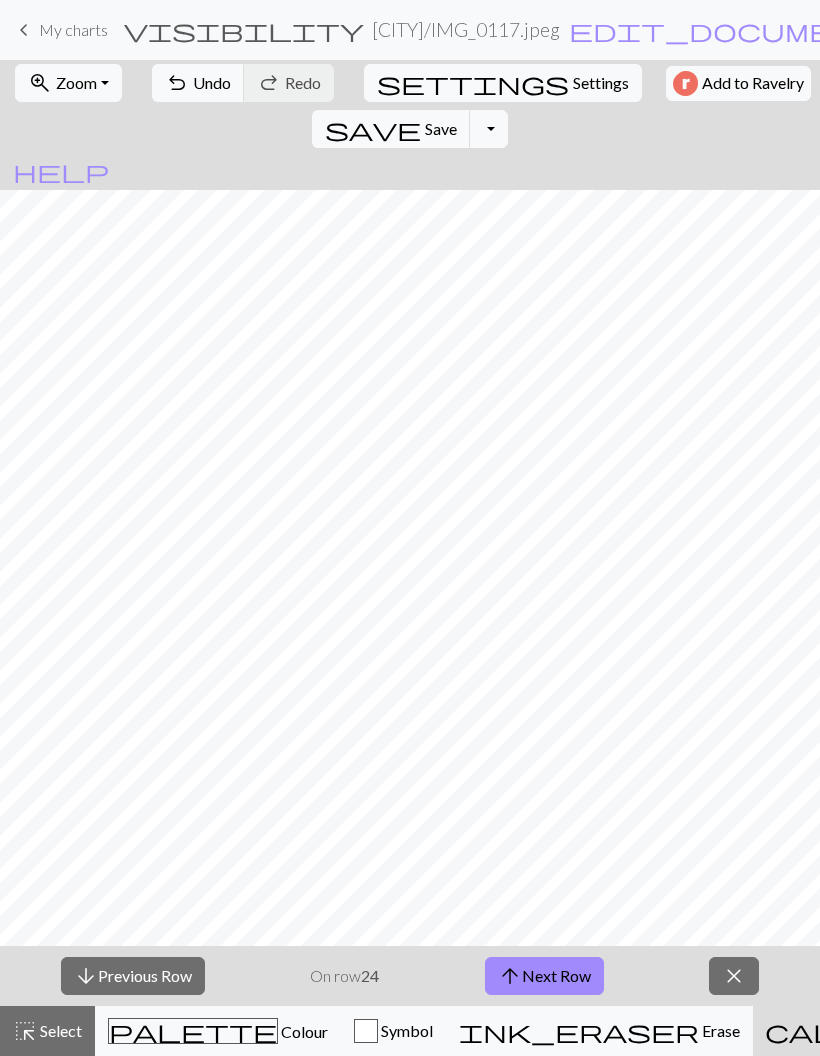 click on "arrow_downward Previous Row" at bounding box center (133, 976) 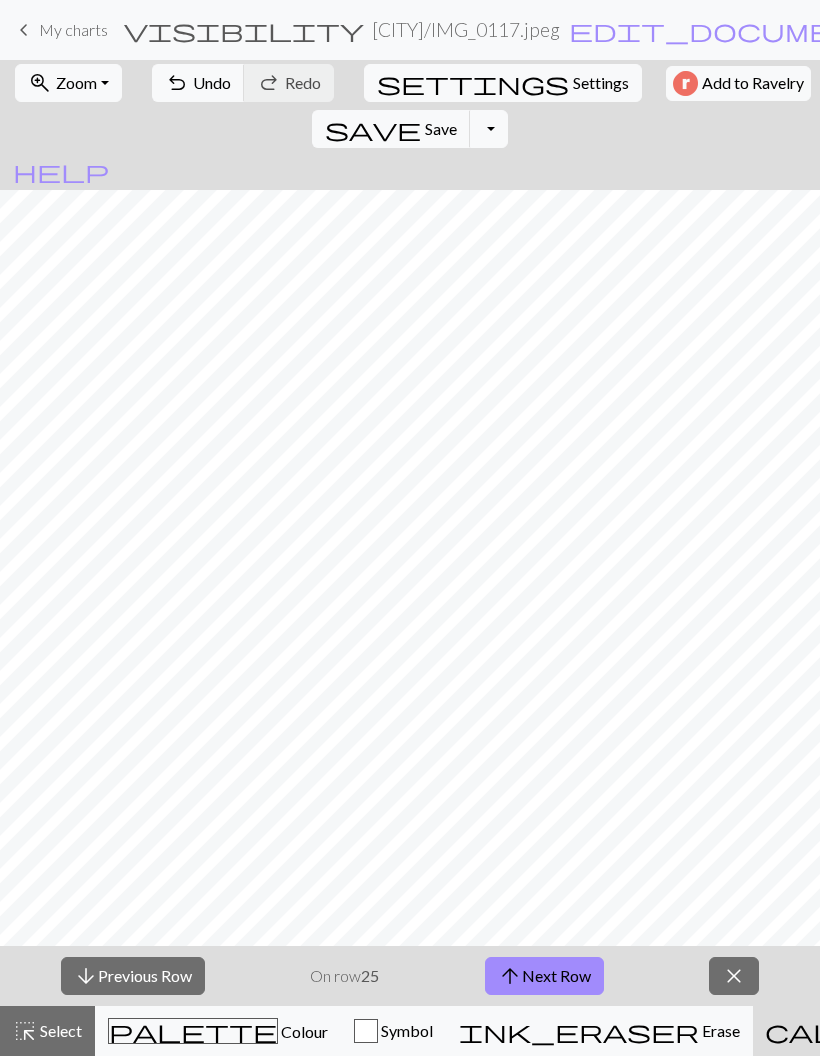 click on "arrow_downward Previous Row" at bounding box center (133, 976) 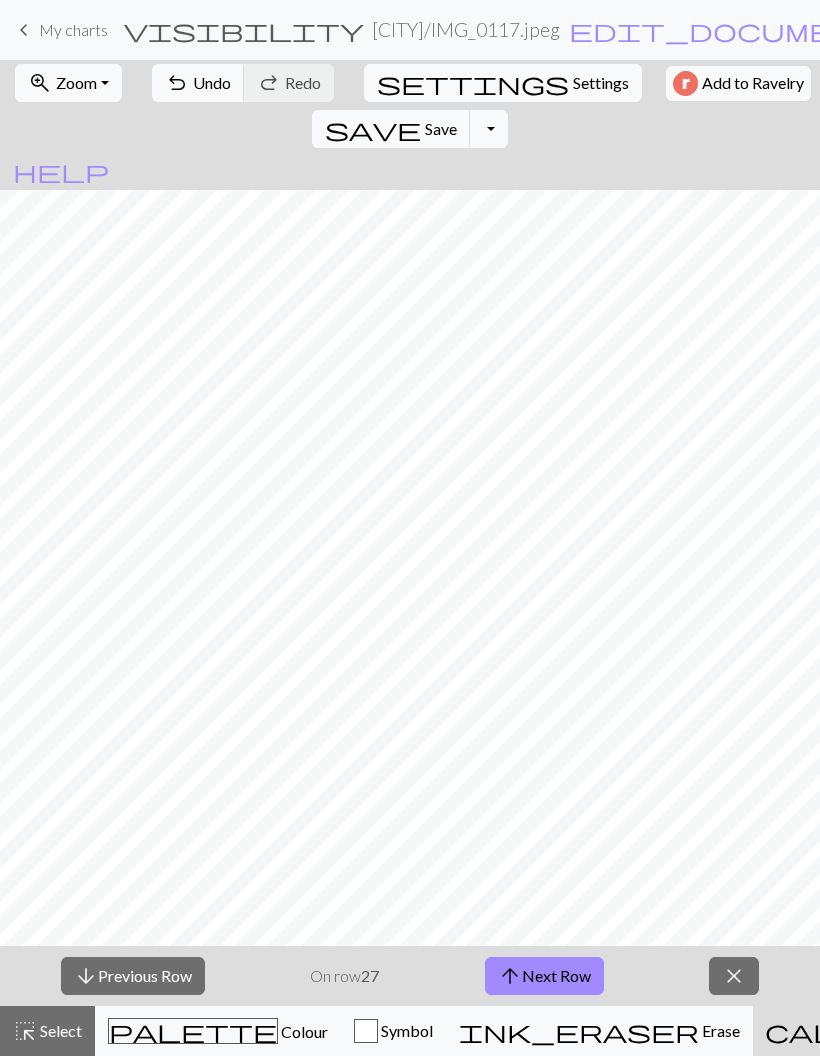 click on "arrow_downward Previous Row" at bounding box center (133, 976) 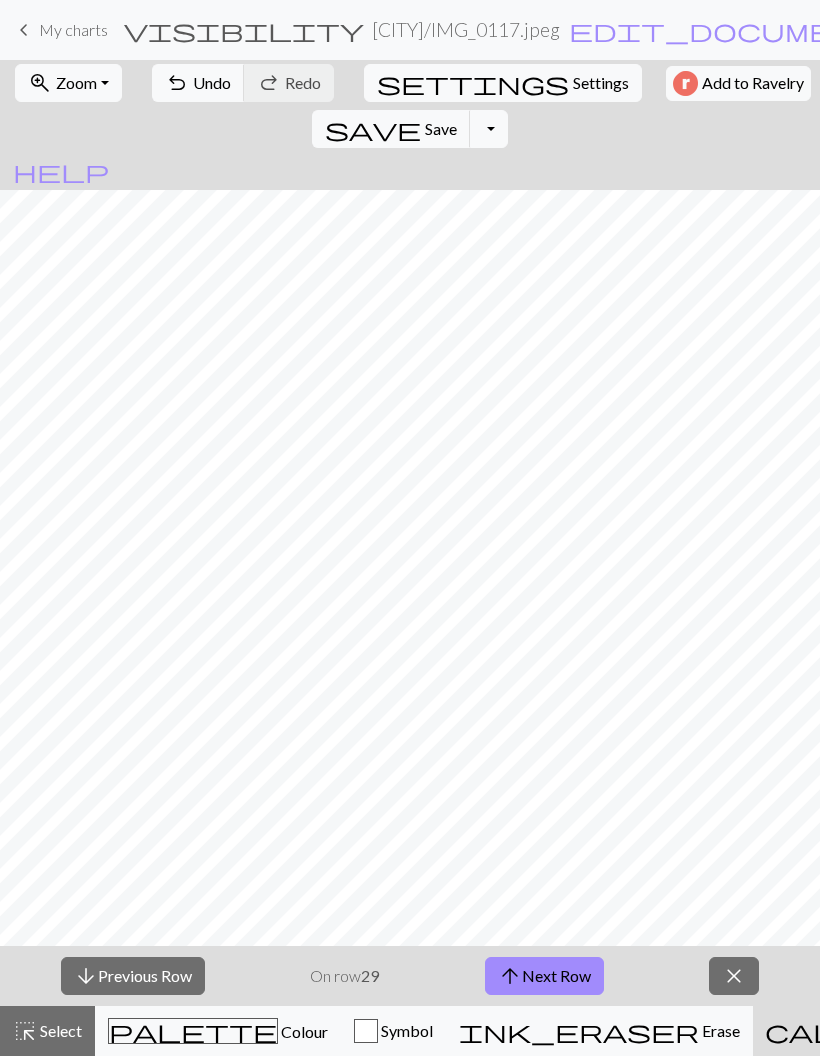 click on "arrow_downward Previous Row" at bounding box center (133, 976) 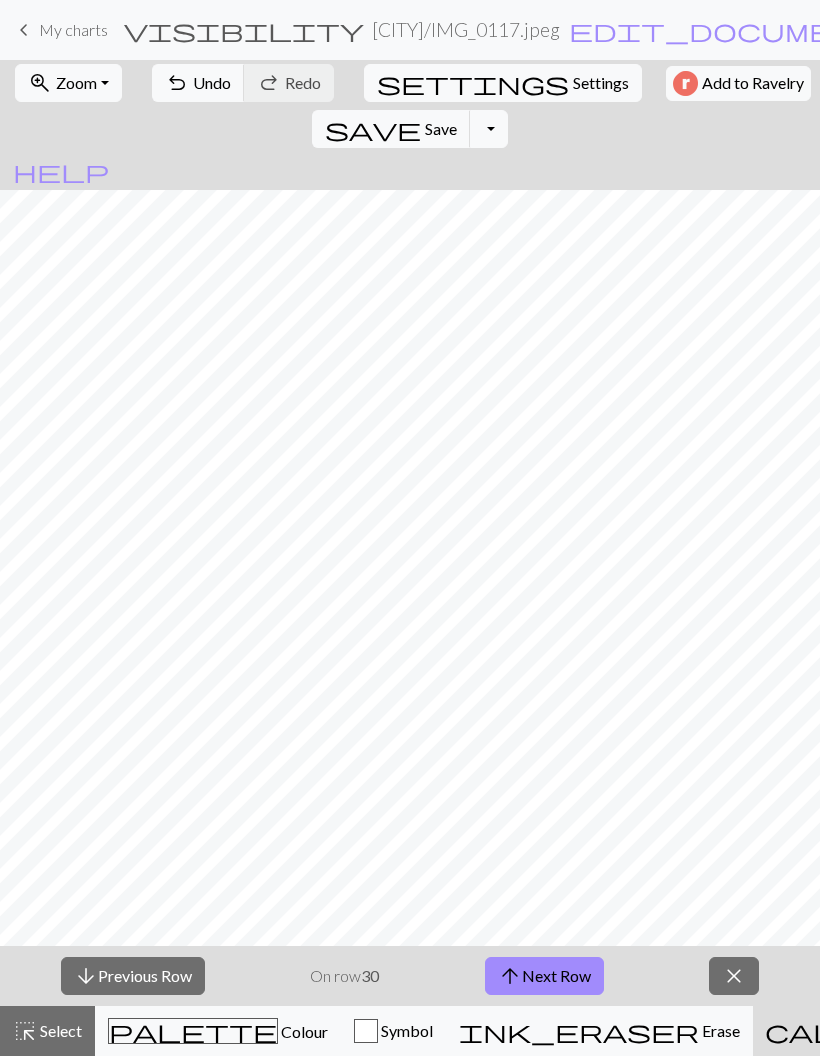 click on "arrow_downward Previous Row" at bounding box center [133, 976] 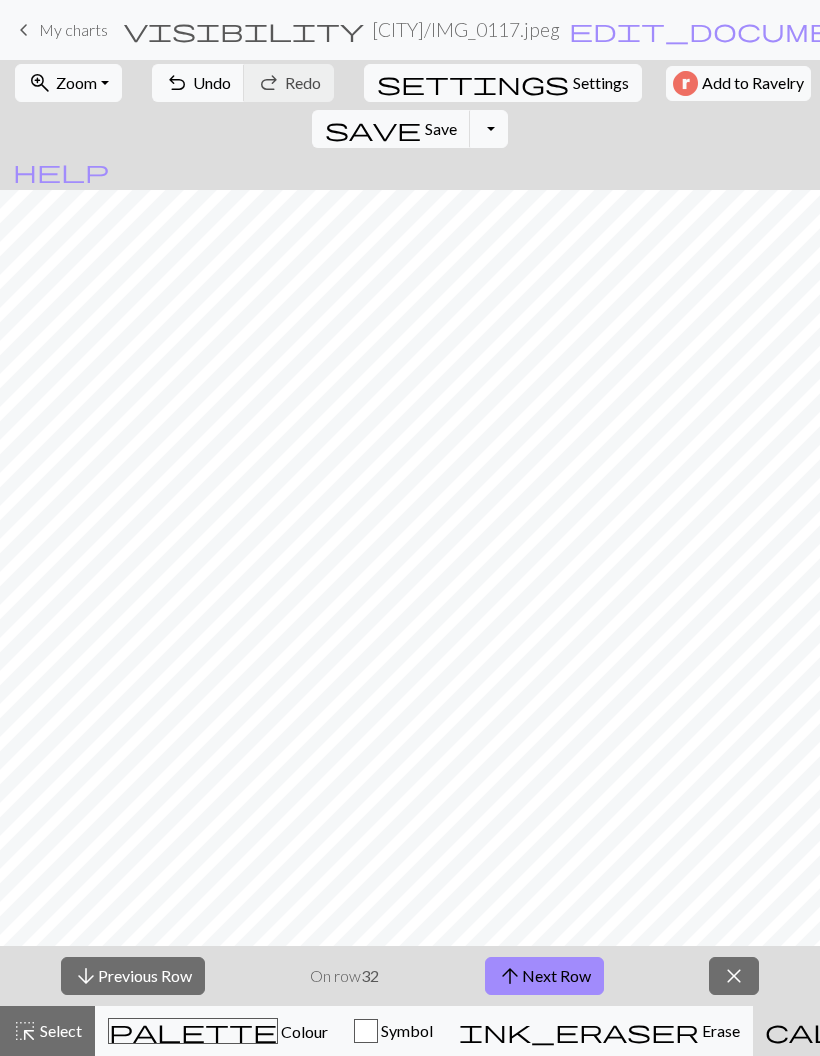 click on "arrow_downward Previous Row" at bounding box center (133, 976) 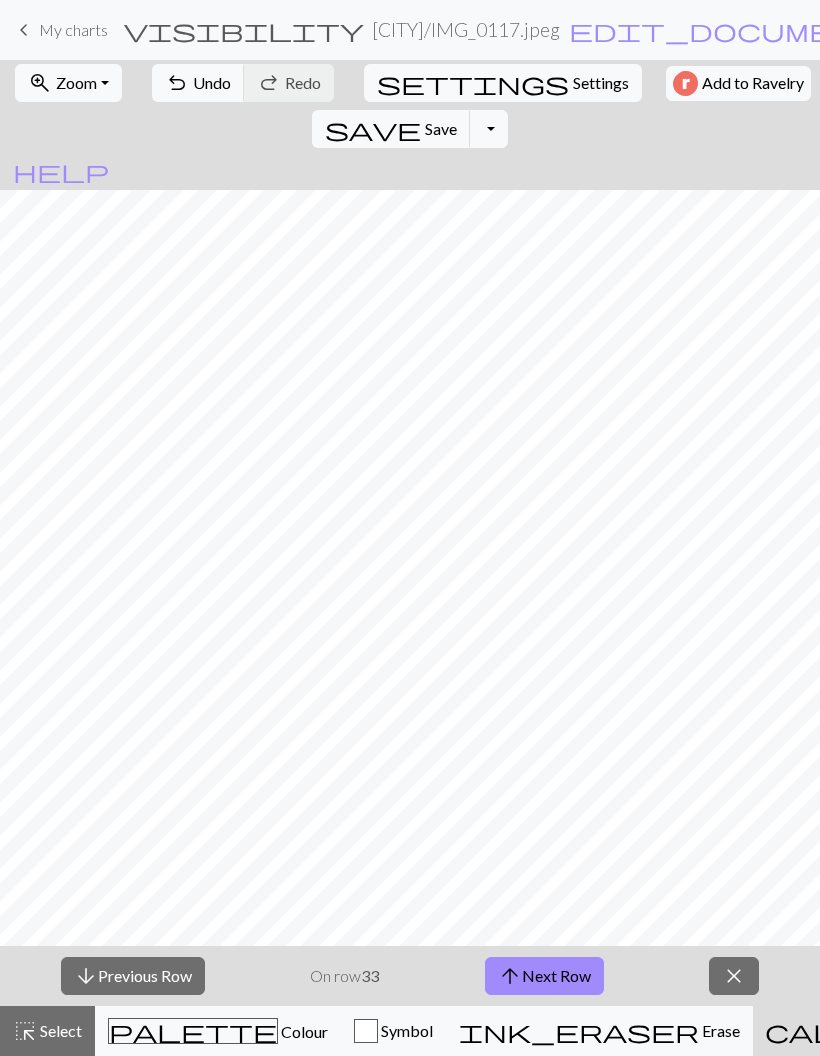 click on "arrow_downward Previous Row" at bounding box center [133, 976] 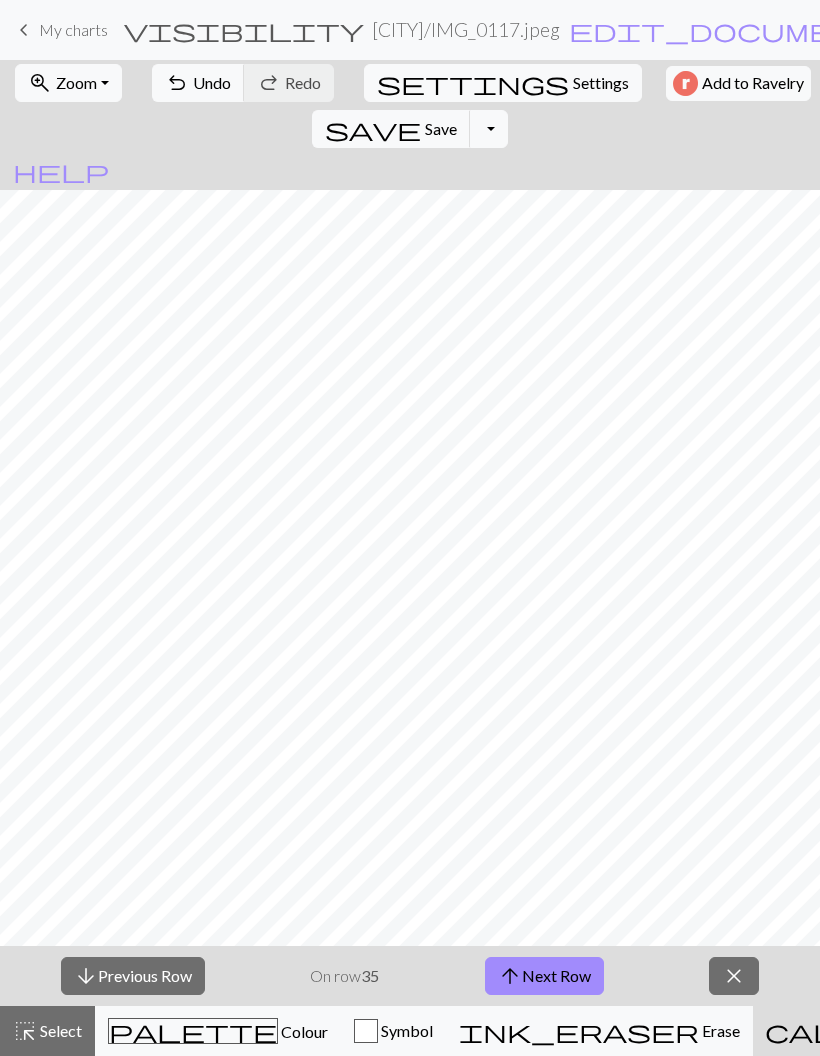 click on "arrow_downward Previous Row" at bounding box center [133, 976] 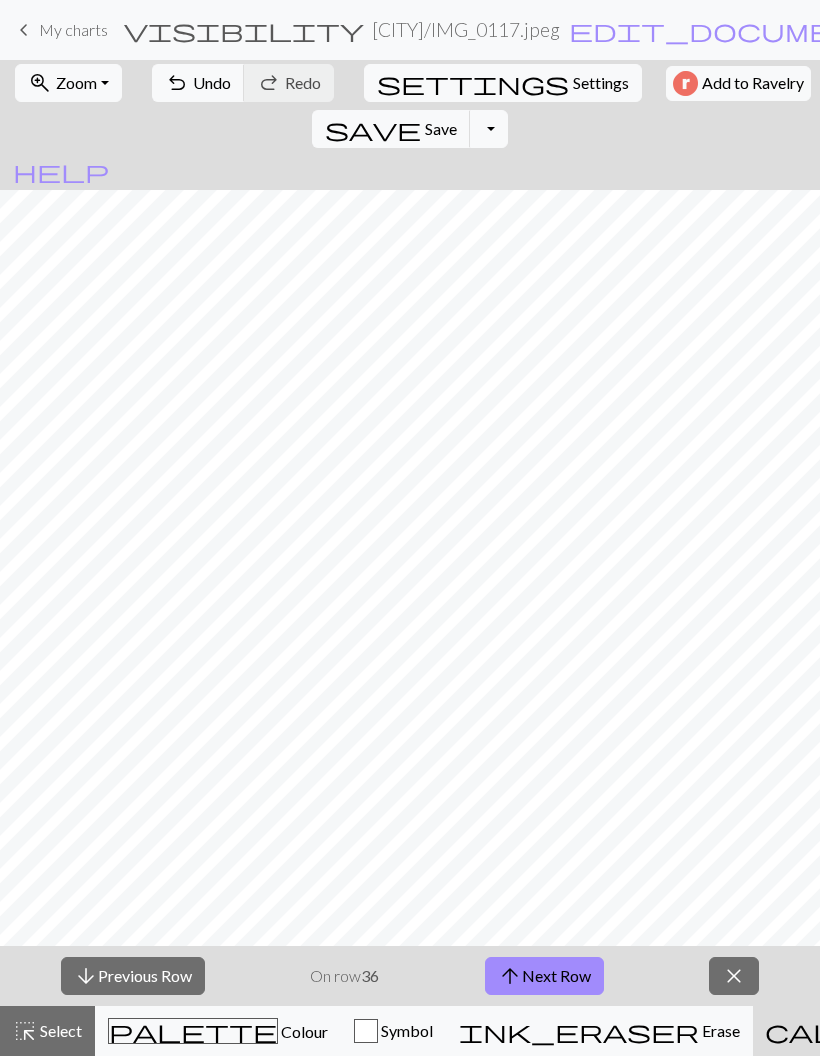 click on "arrow_downward Previous Row" at bounding box center (133, 976) 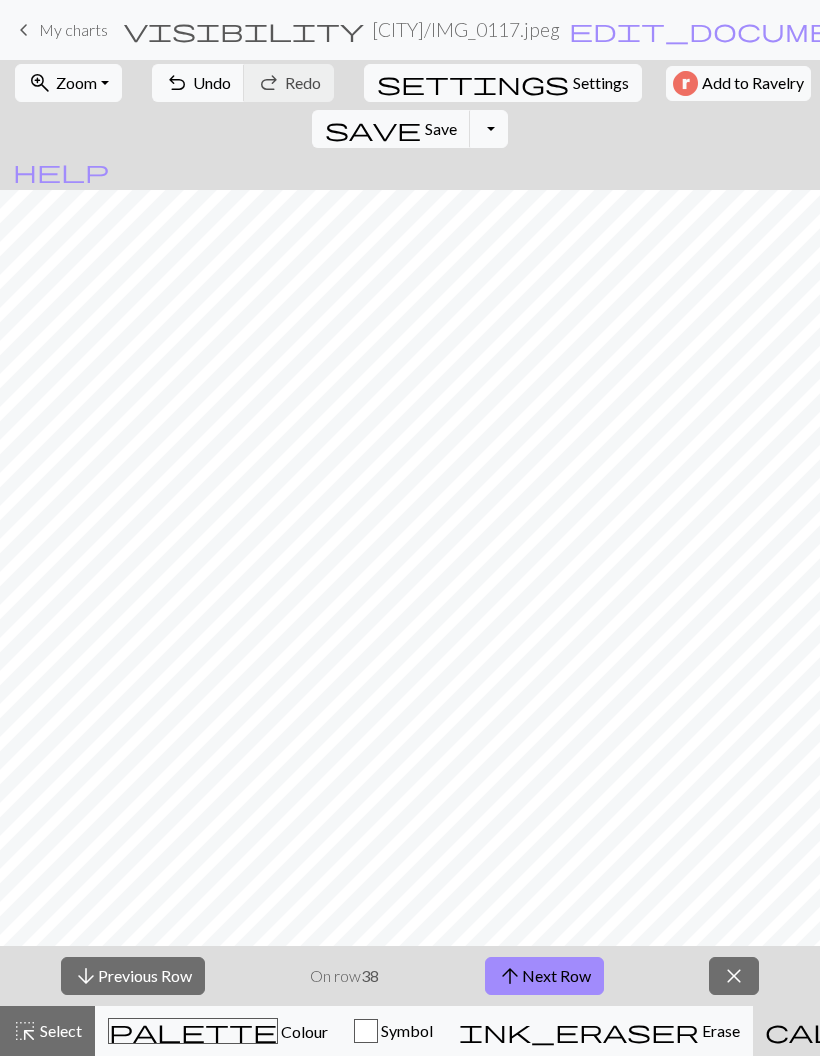 click on "arrow_downward Previous Row" at bounding box center [133, 976] 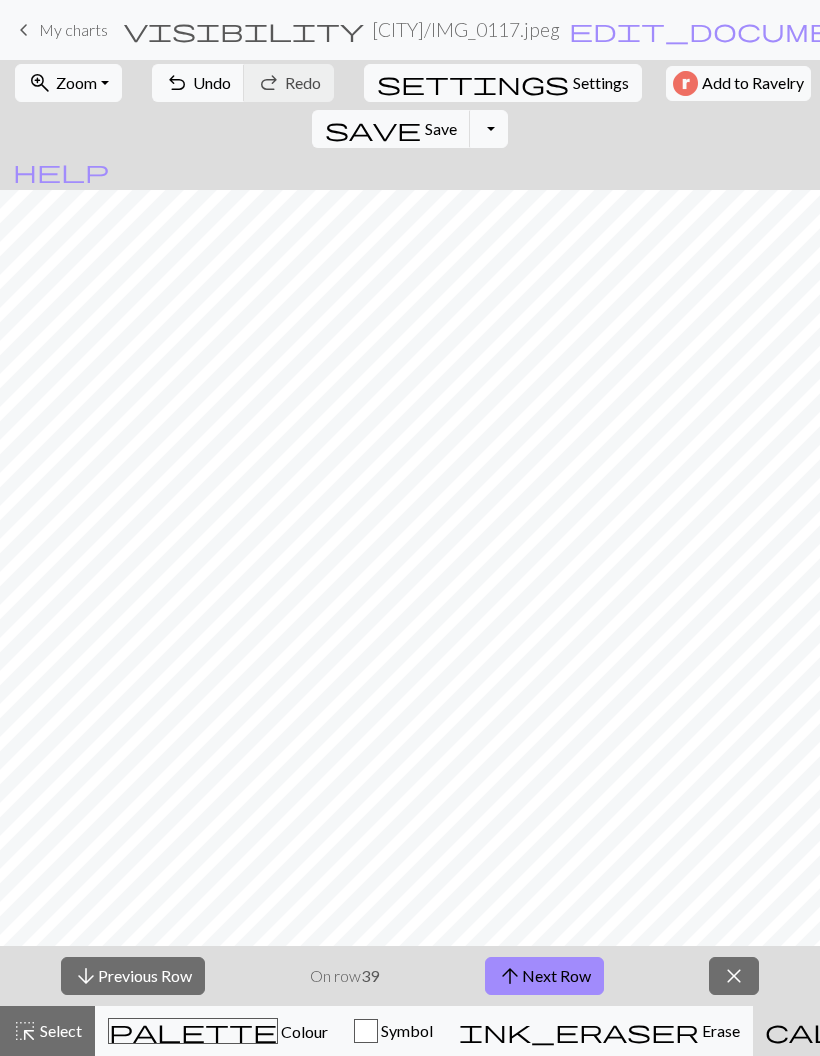 click on "arrow_downward Previous Row" at bounding box center [133, 976] 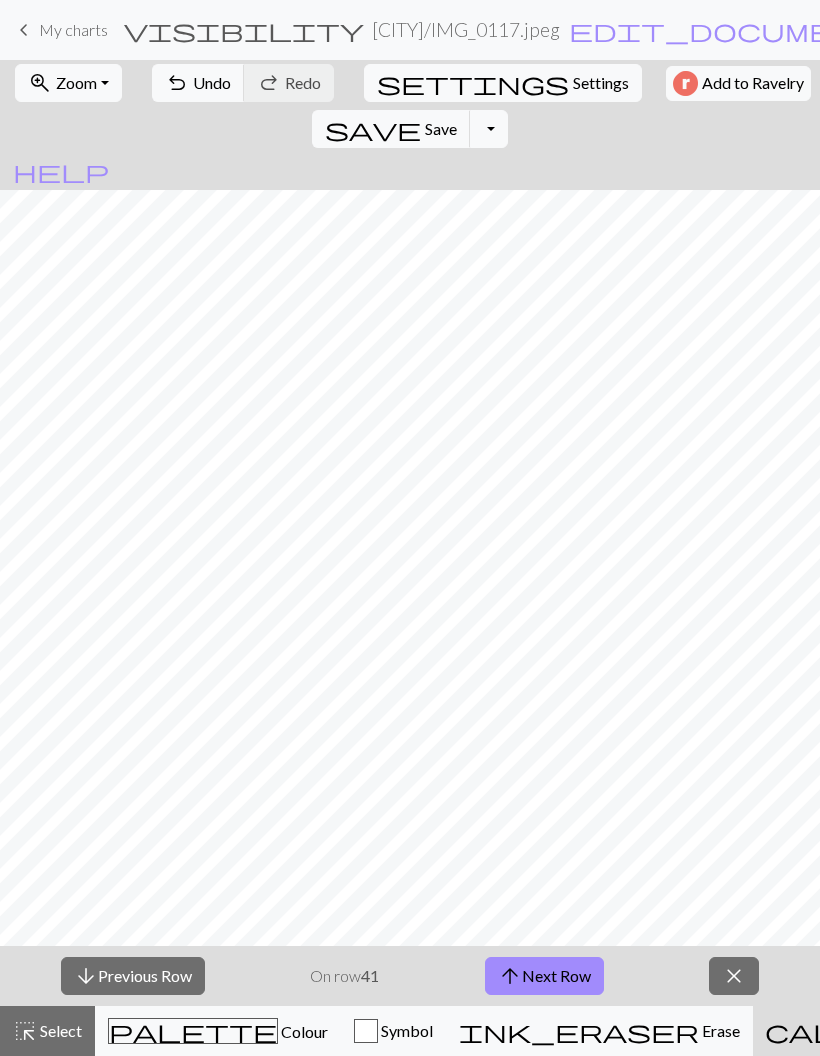 click on "arrow_downward Previous Row" at bounding box center (133, 976) 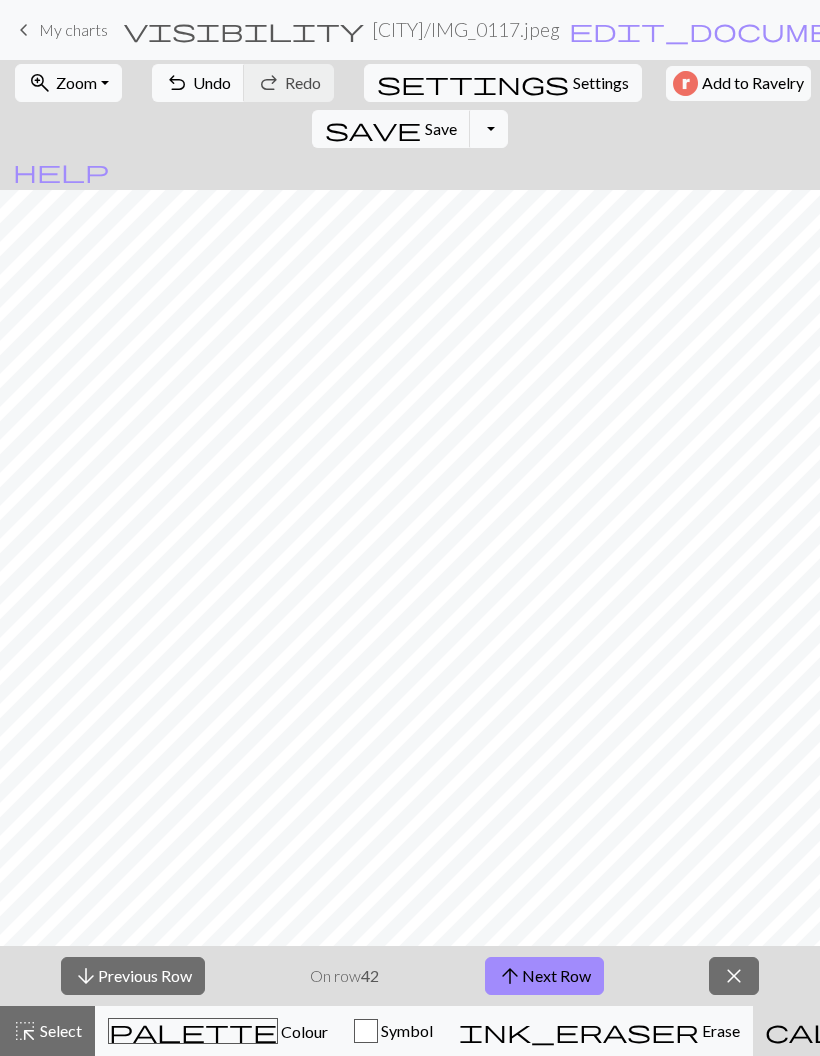 click on "arrow_downward Previous Row" at bounding box center [133, 976] 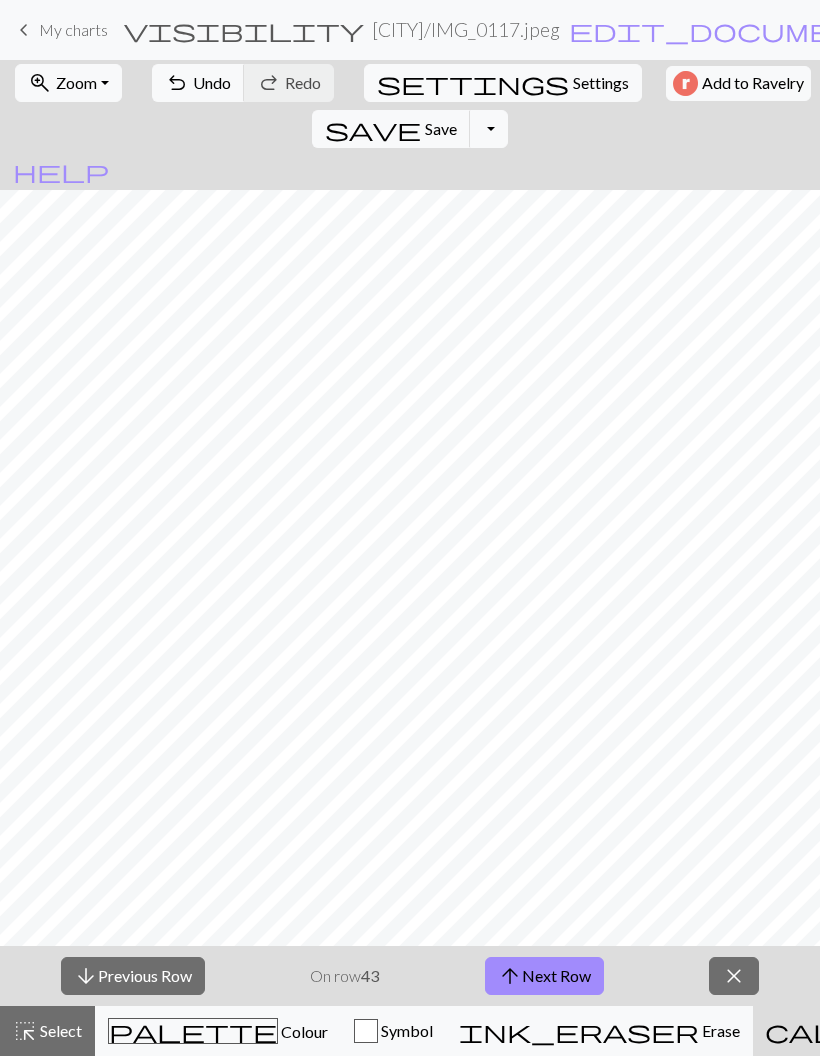 click on "arrow_downward Previous Row" at bounding box center [133, 976] 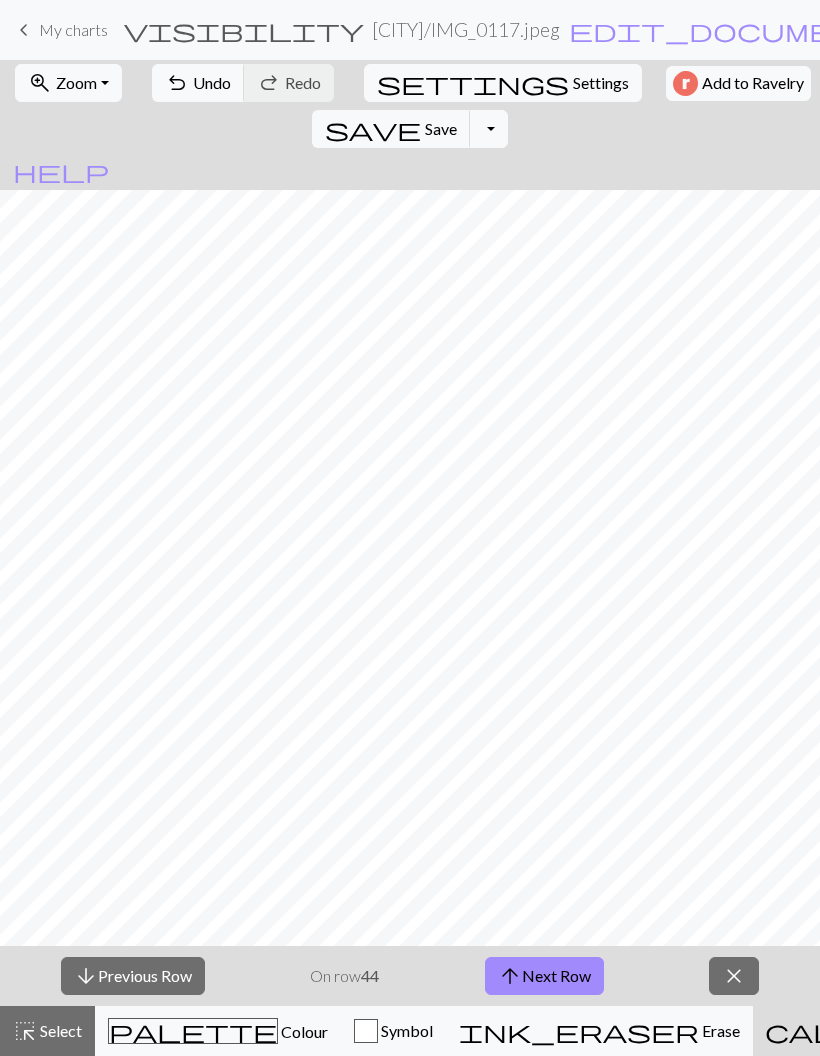 click on "arrow_downward Previous Row" at bounding box center (133, 976) 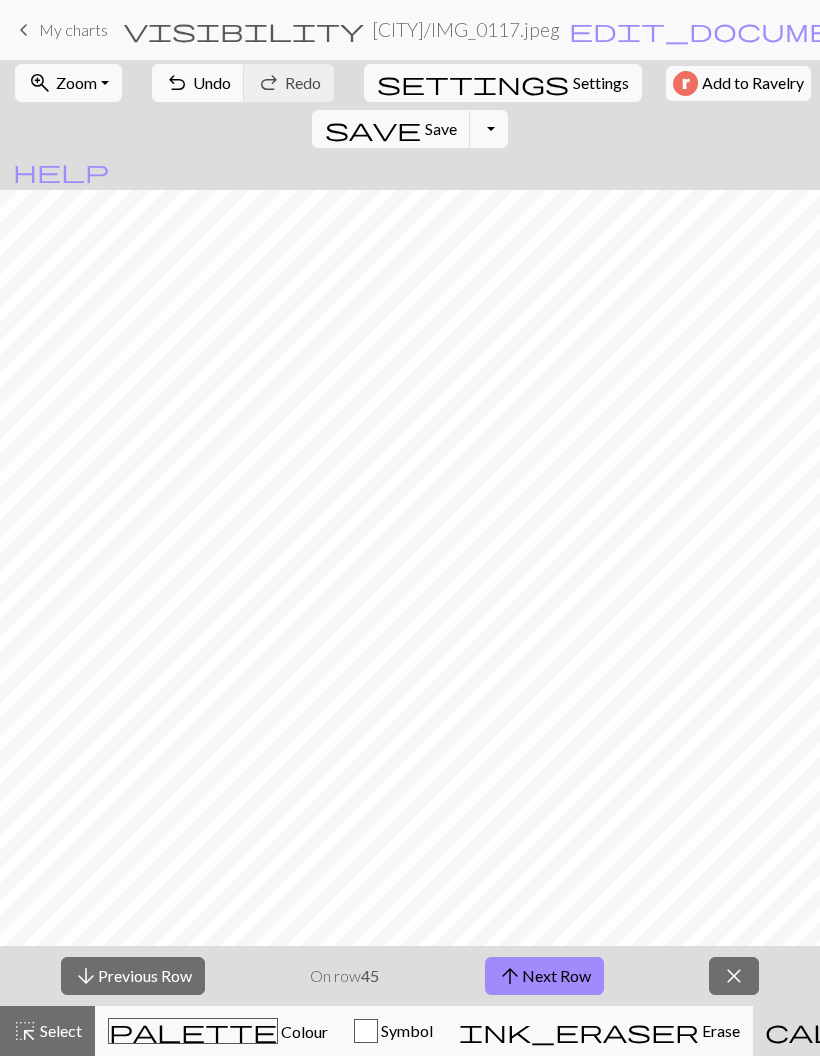 click on "arrow_downward Previous Row" at bounding box center [133, 976] 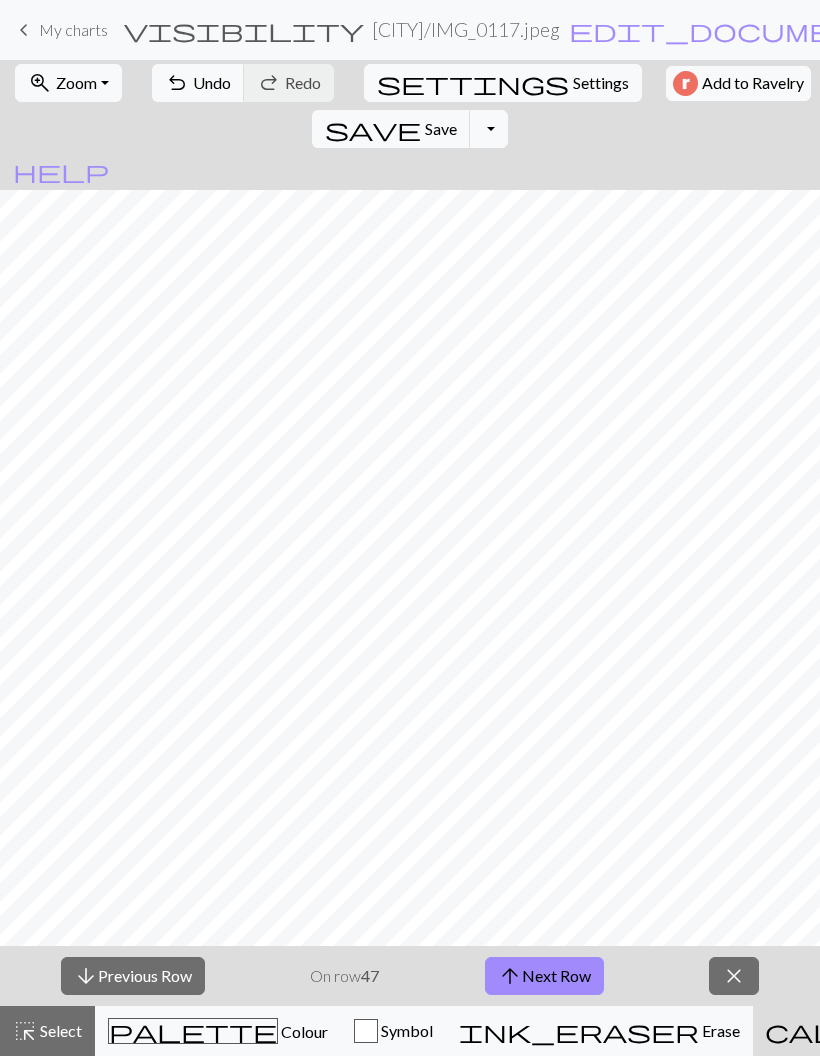 click on "arrow_downward Previous Row" at bounding box center [133, 976] 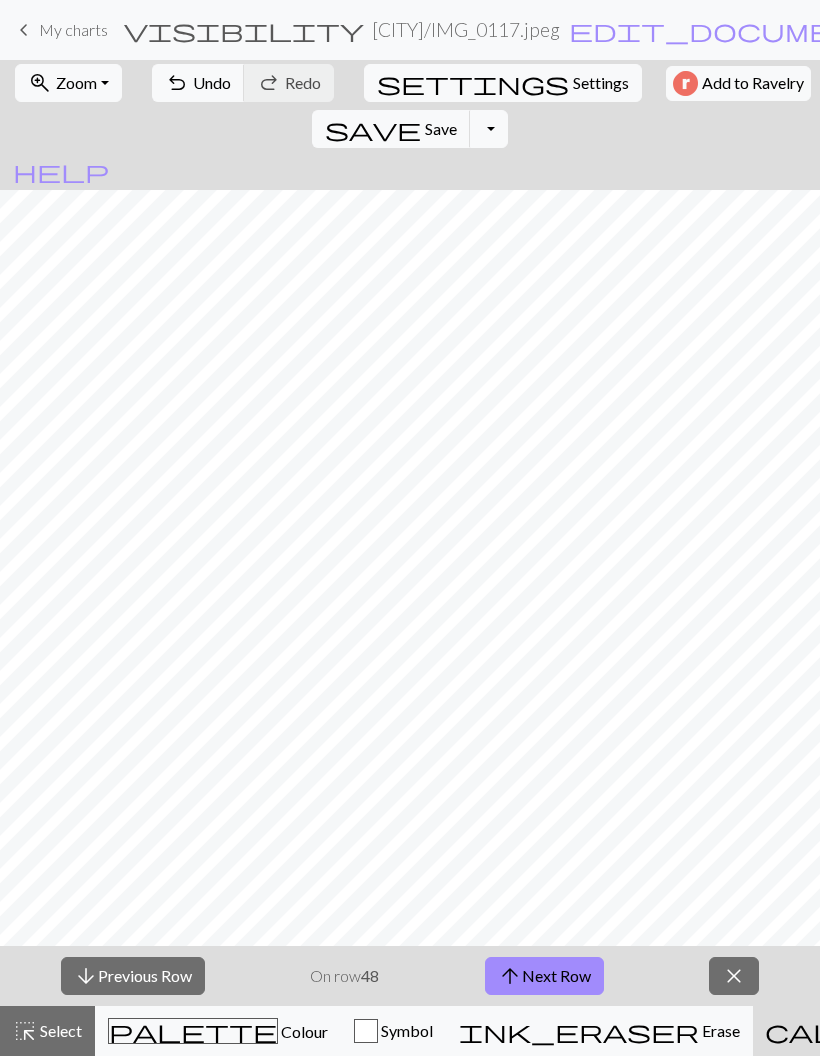 click on "arrow_downward Previous Row" at bounding box center [133, 976] 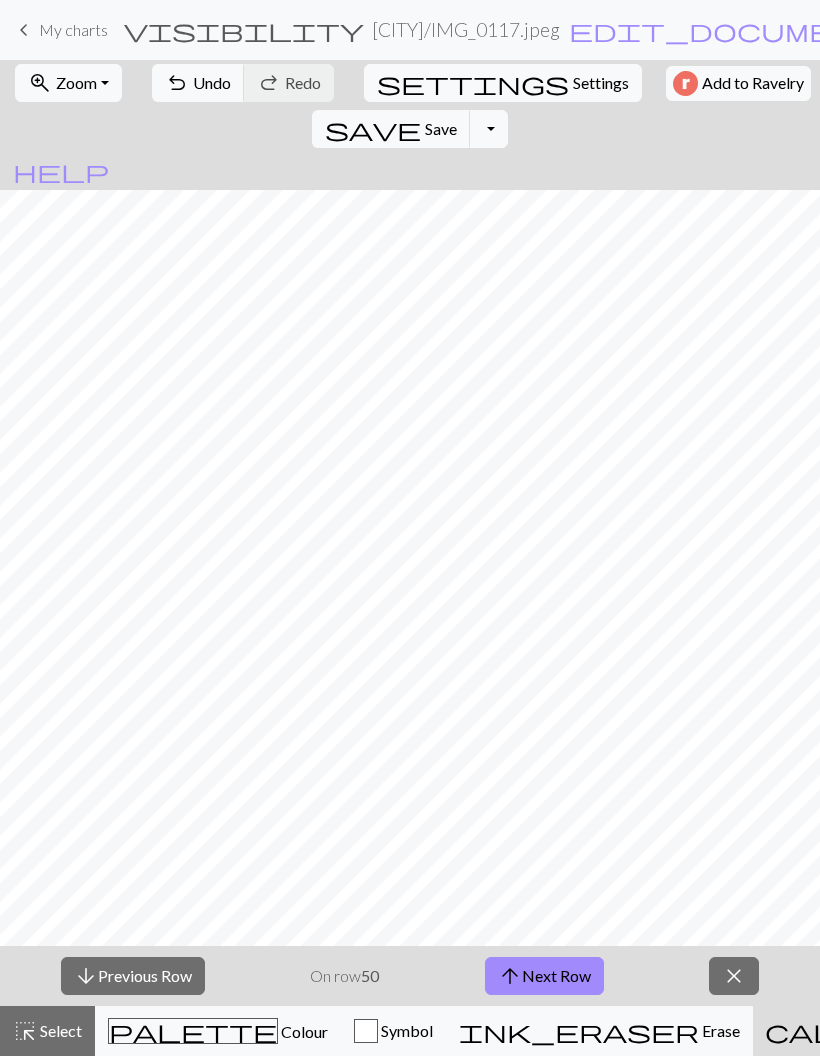 click on "arrow_downward Previous Row" at bounding box center [133, 976] 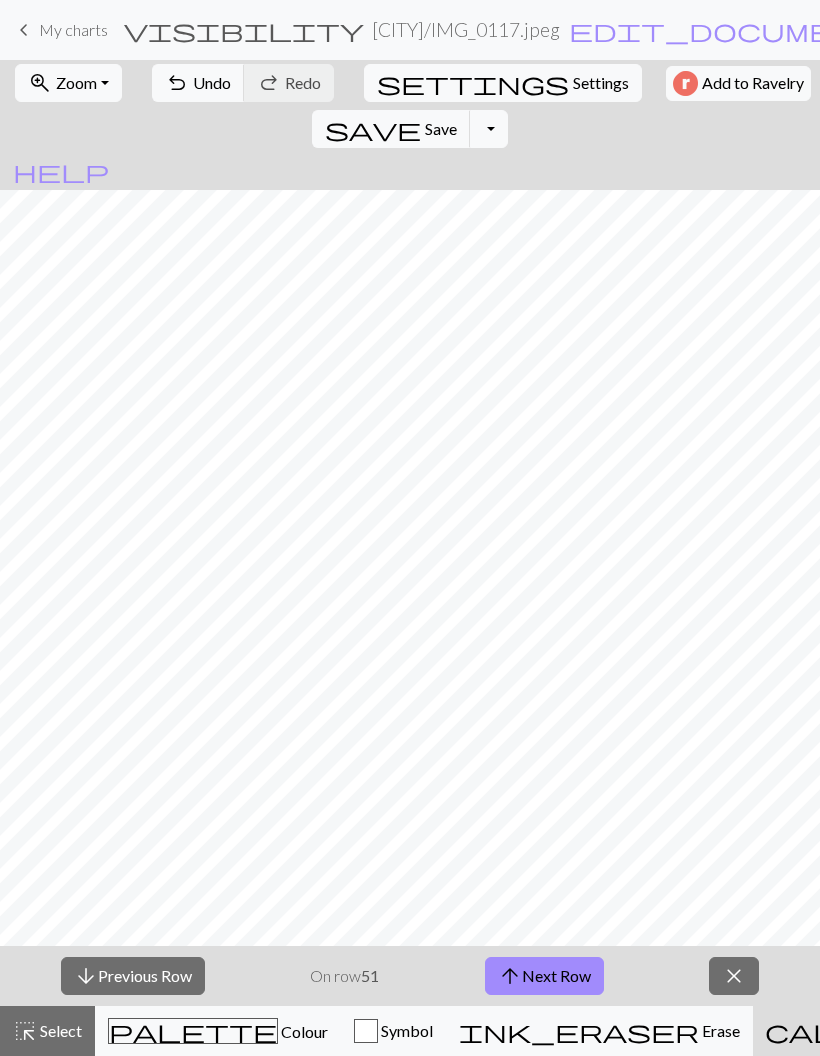 click on "arrow_downward Previous Row" at bounding box center (133, 976) 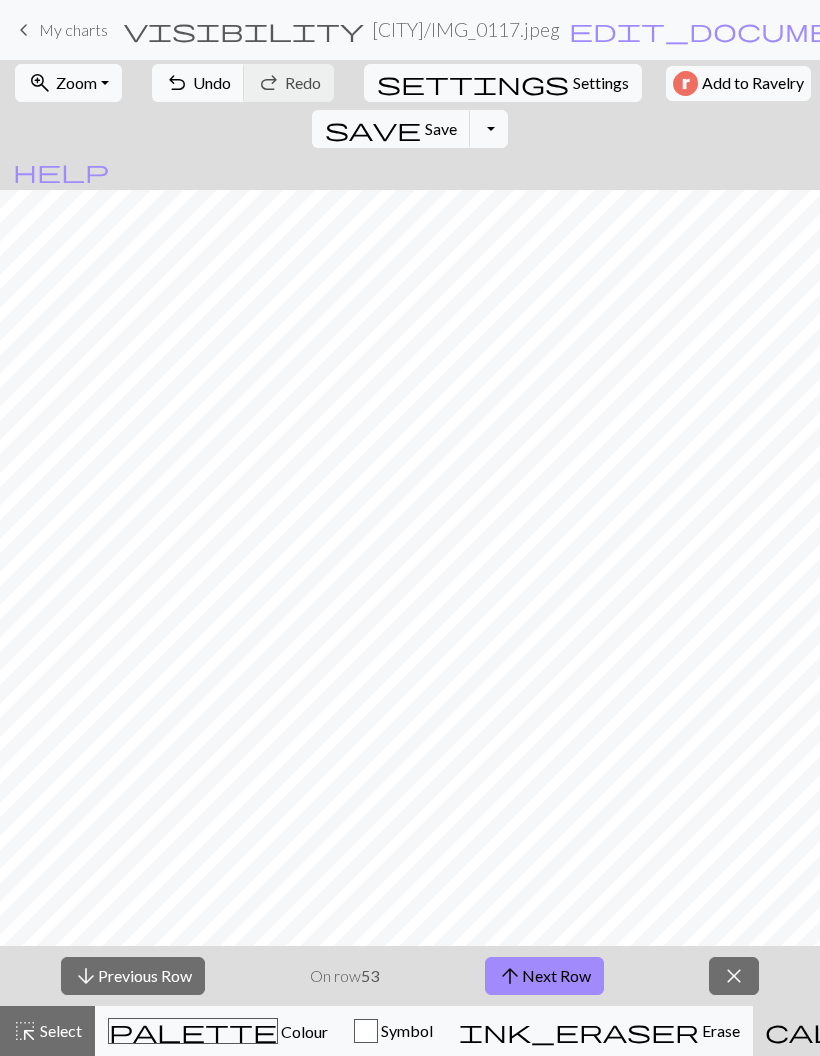 click on "arrow_downward Previous Row" at bounding box center [133, 976] 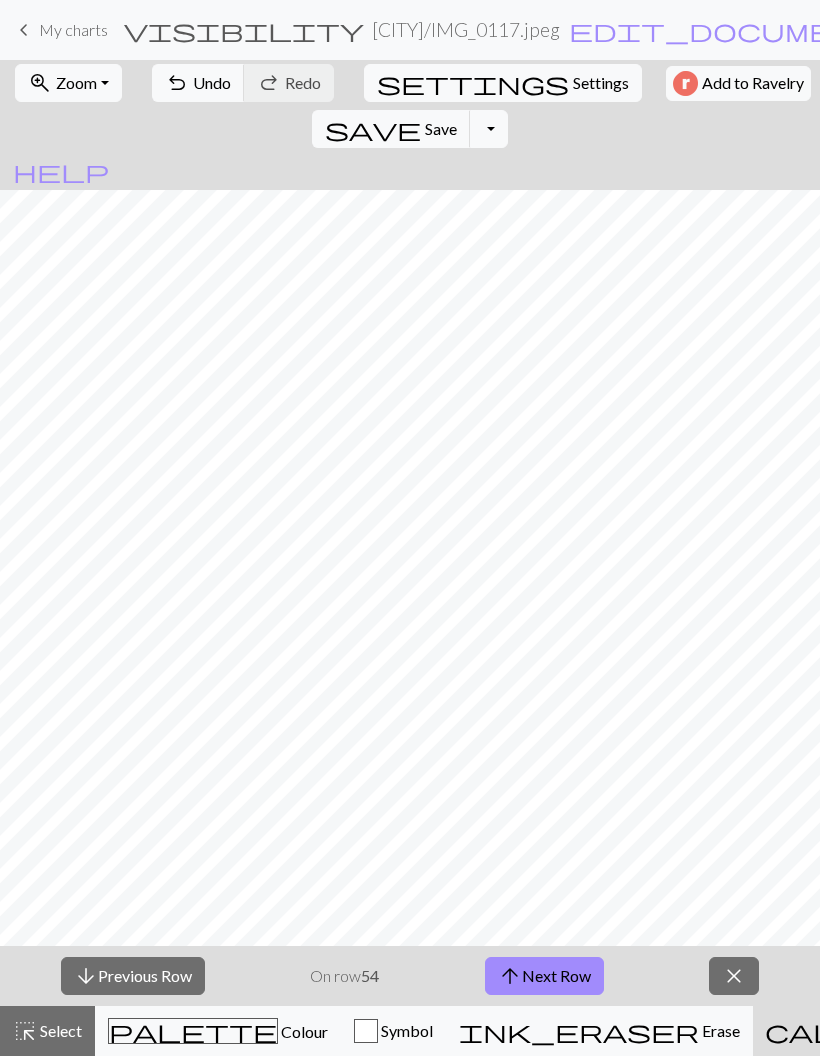click on "arrow_downward Previous Row" at bounding box center [133, 976] 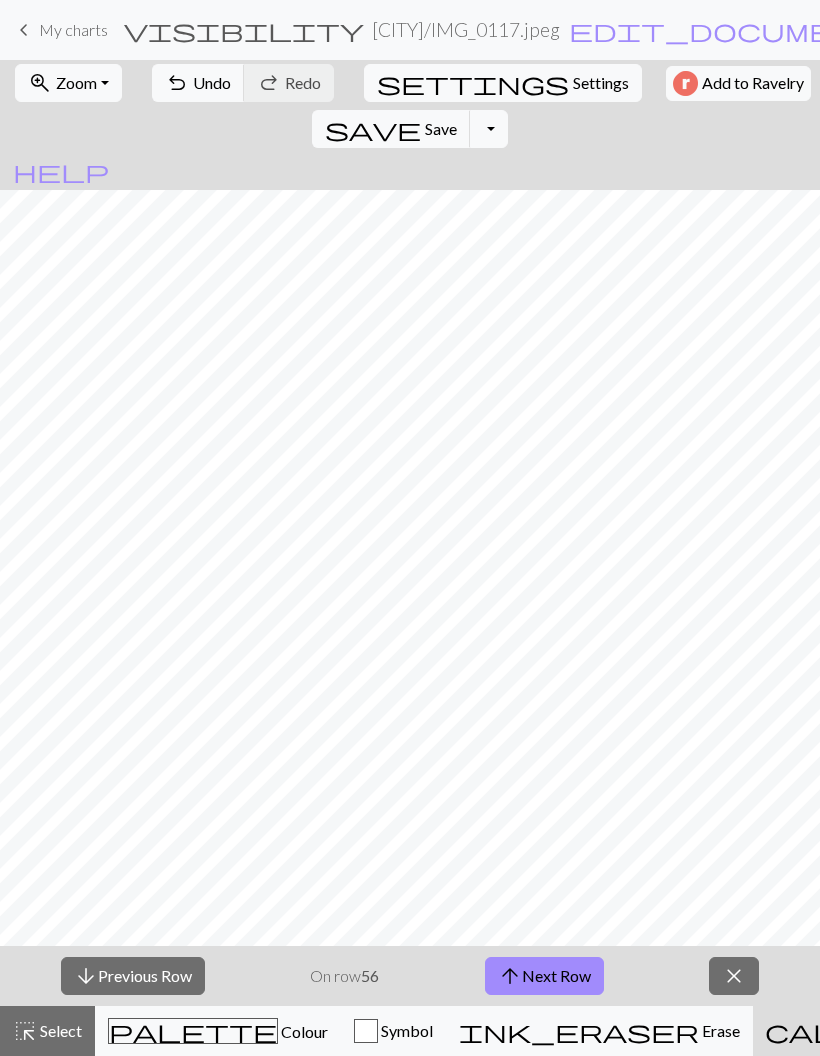 click on "arrow_downward Previous Row" at bounding box center (133, 976) 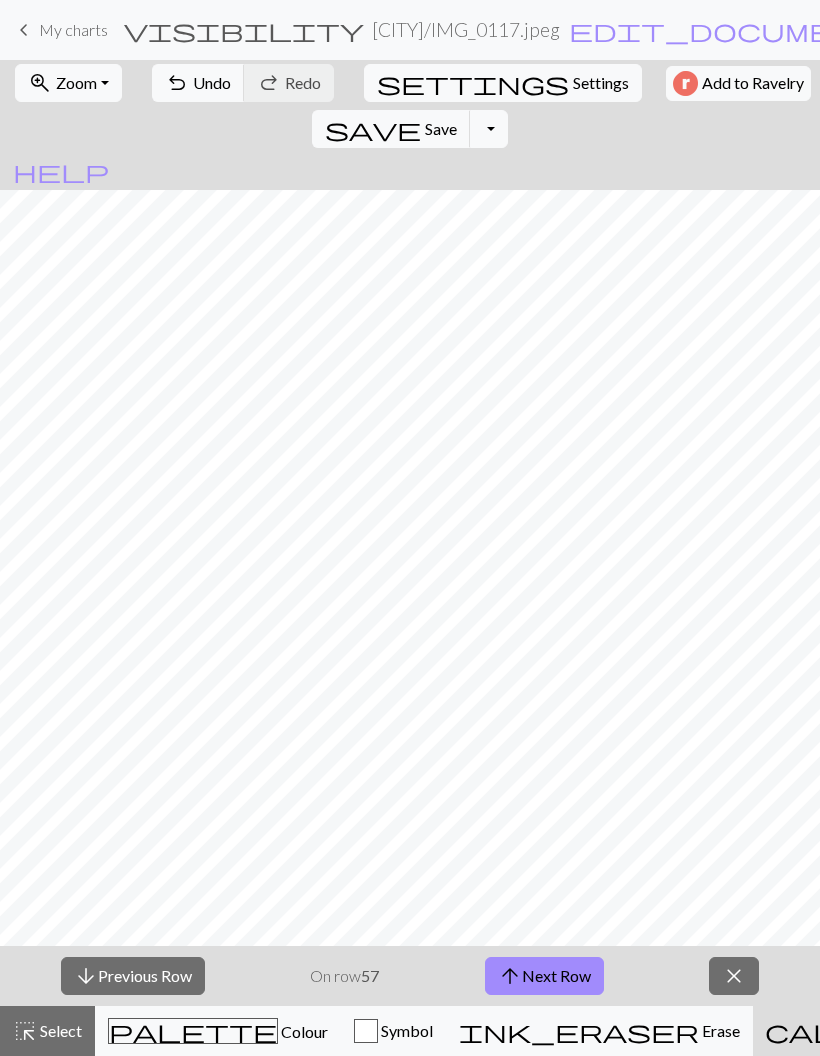 click on "arrow_downward Previous Row" at bounding box center (133, 976) 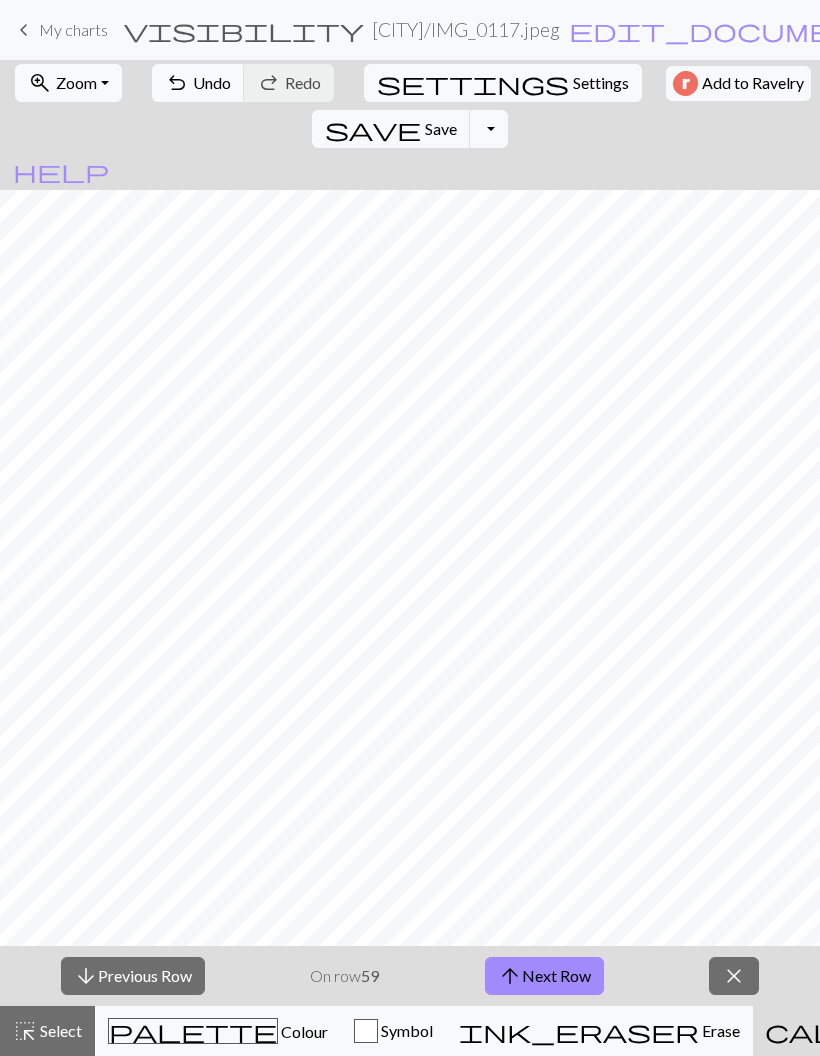 click on "arrow_downward Previous Row" at bounding box center [133, 976] 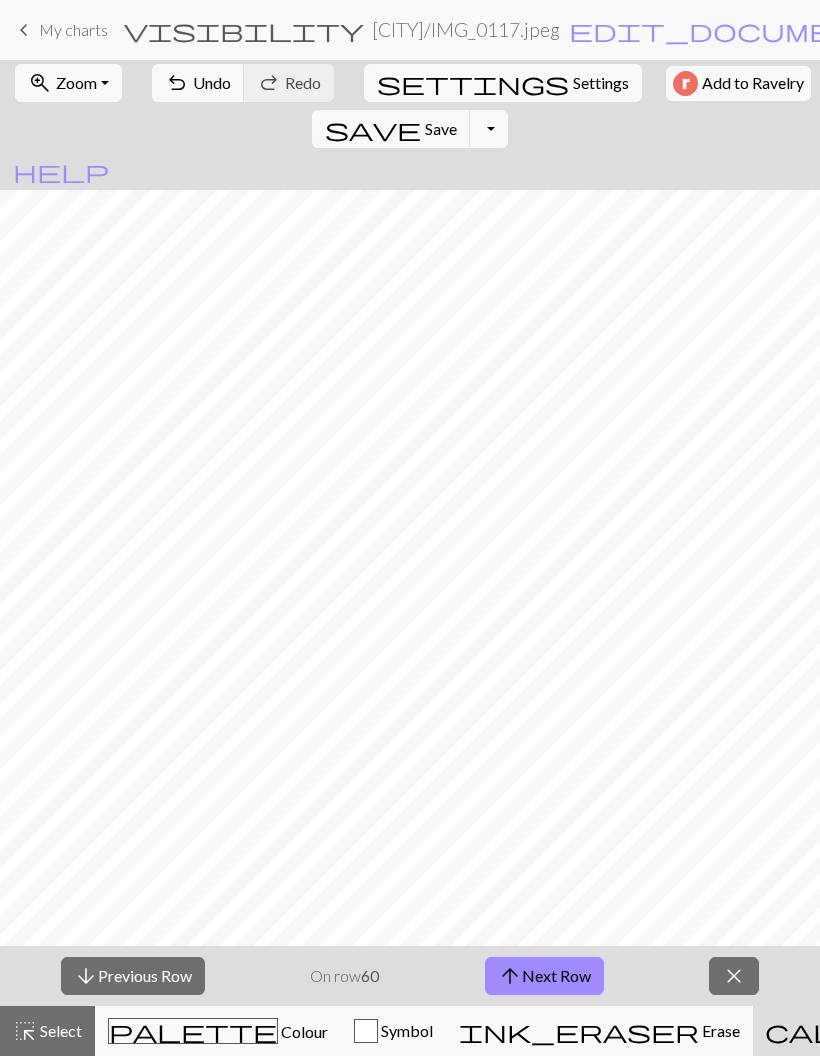 click on "arrow_downward Previous Row" at bounding box center [133, 976] 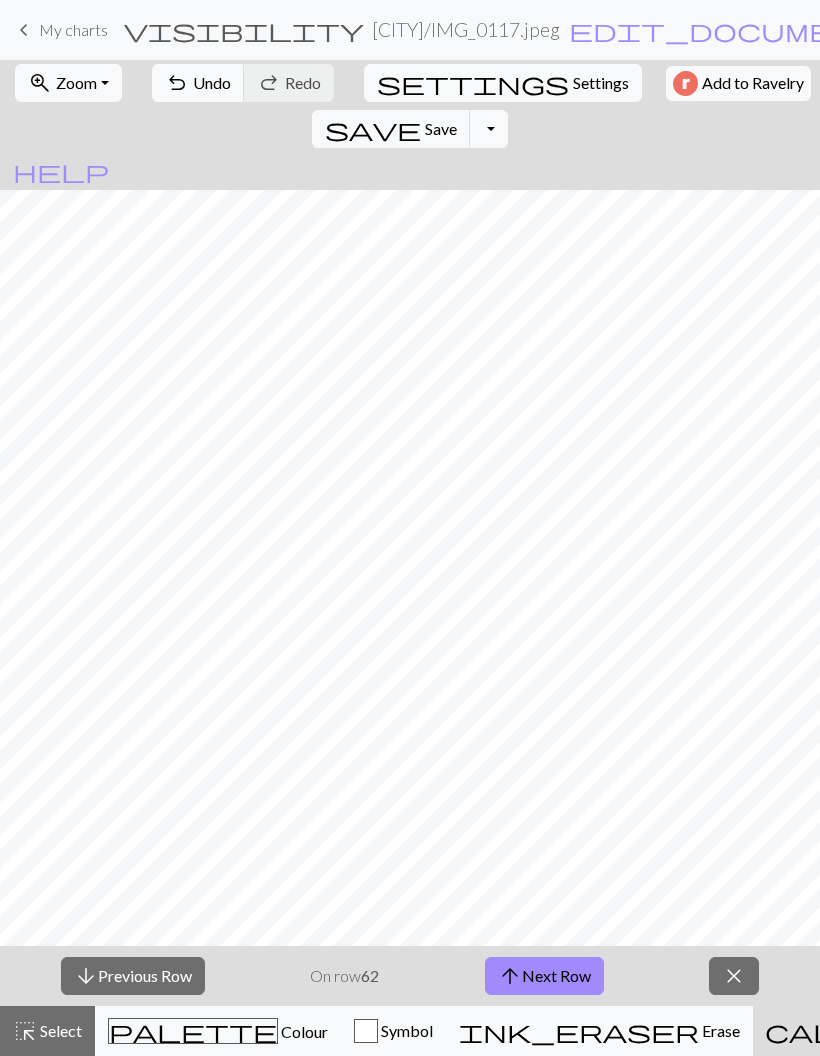 click on "arrow_downward Previous Row" at bounding box center (133, 976) 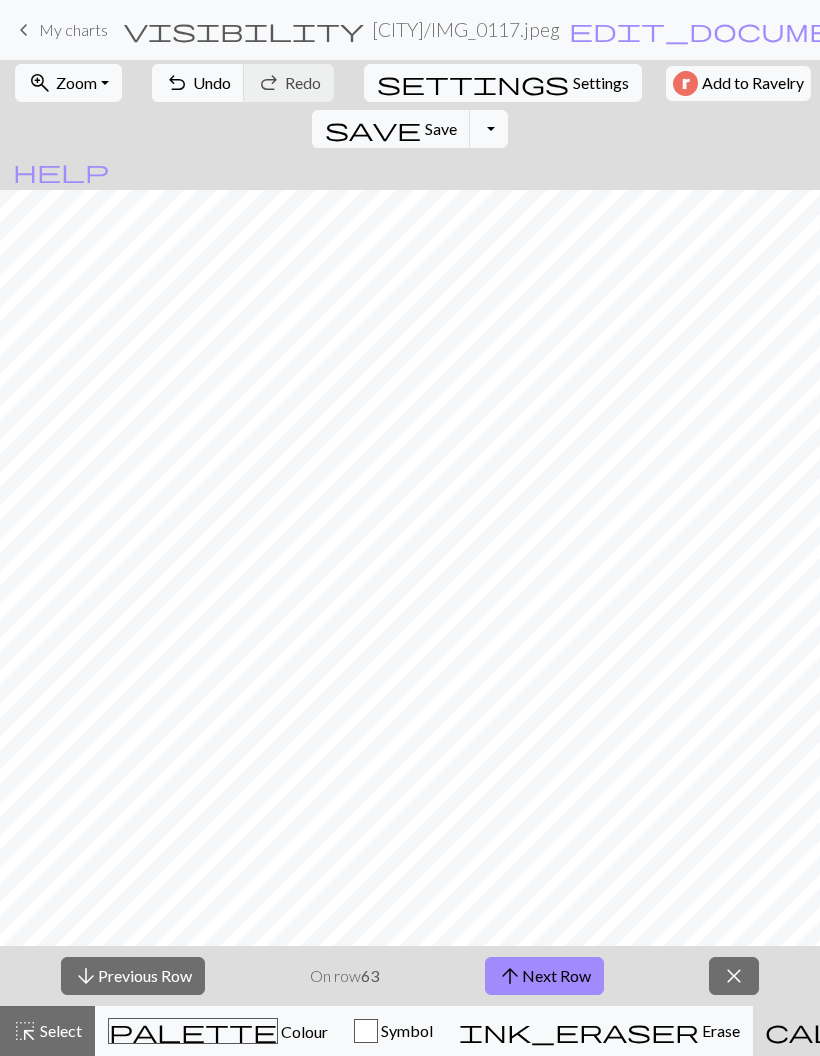 click on "arrow_downward Previous Row" at bounding box center [133, 976] 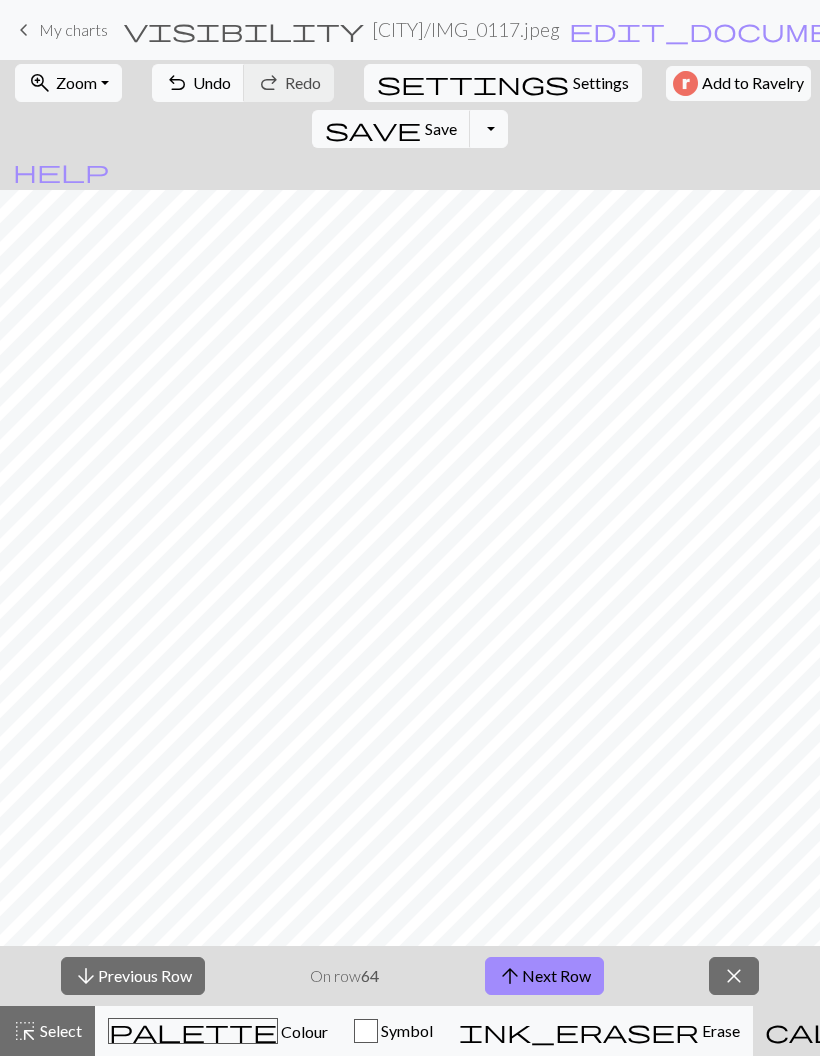 click on "arrow_downward Previous Row" at bounding box center (133, 976) 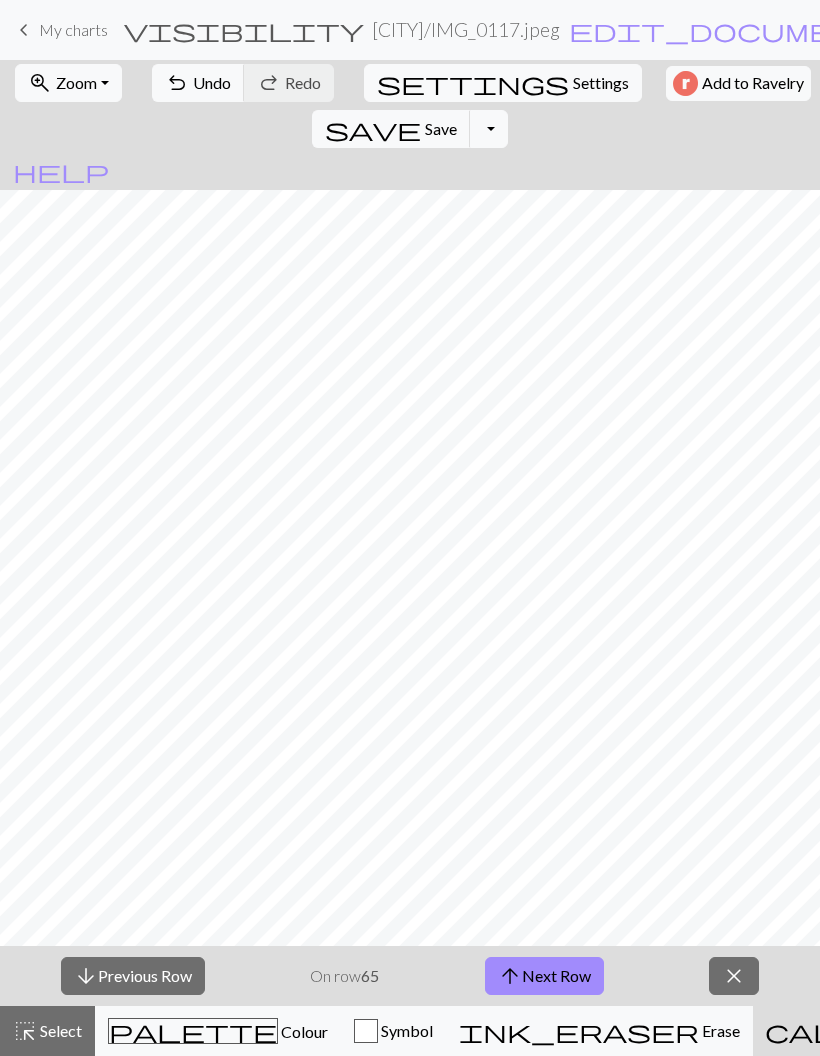 click on "arrow_downward Previous Row" at bounding box center (133, 976) 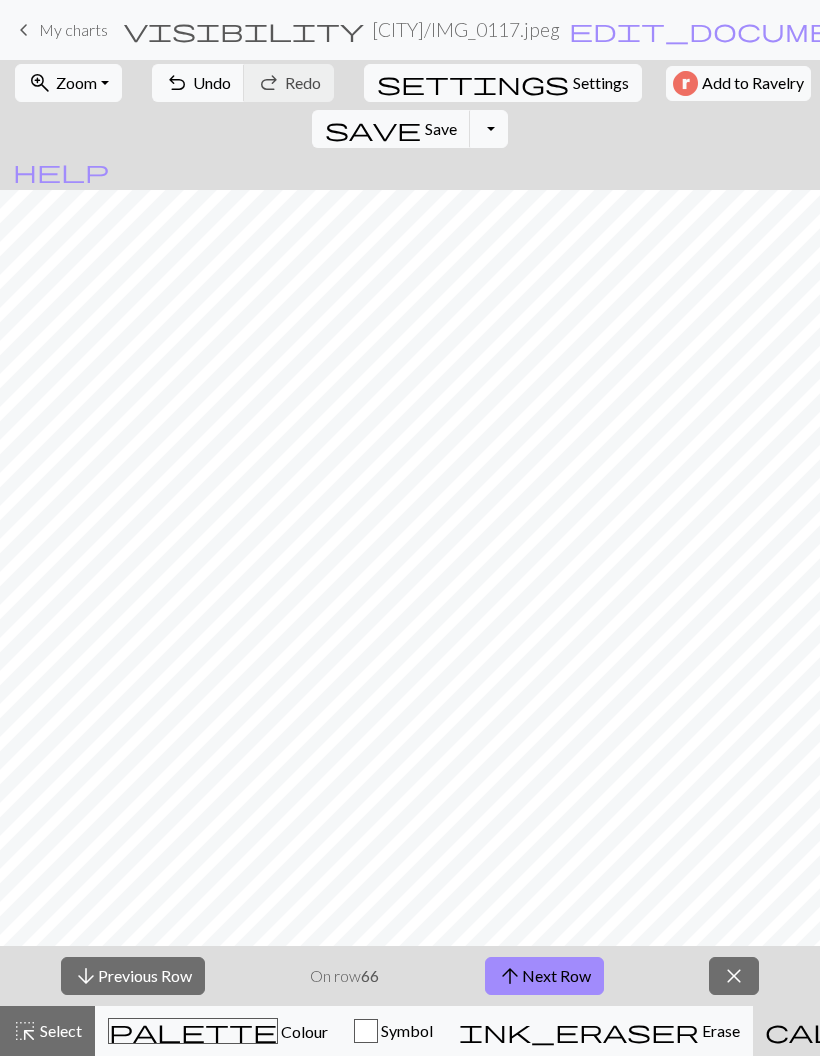 click on "zoom_in Zoom Zoom" at bounding box center [68, 83] 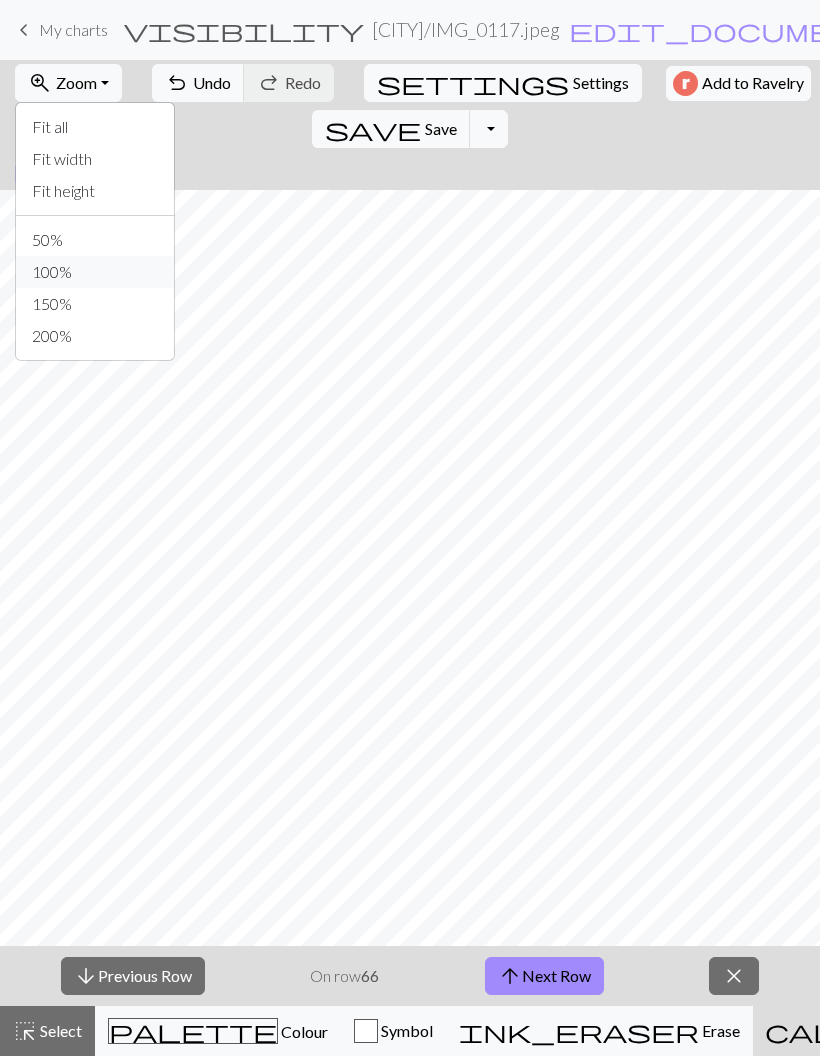 click on "100%" at bounding box center (95, 272) 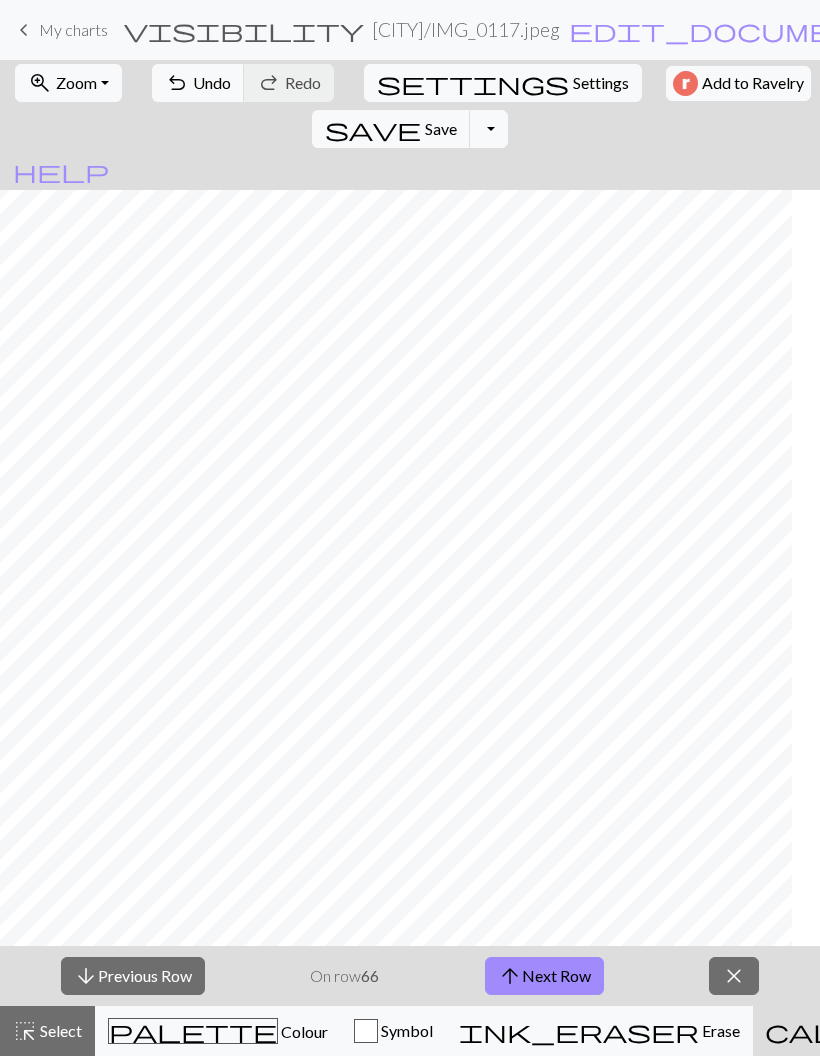 scroll, scrollTop: 1000, scrollLeft: 3080, axis: both 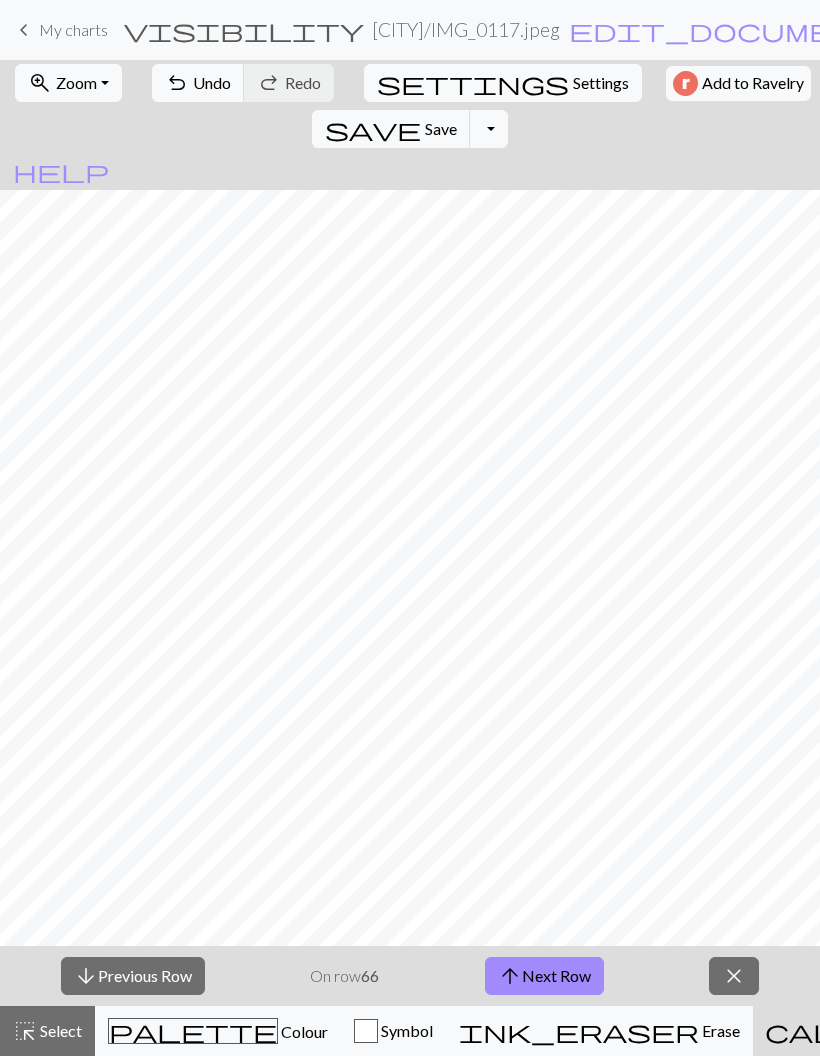 click on "zoom_in Zoom Zoom" at bounding box center [68, 83] 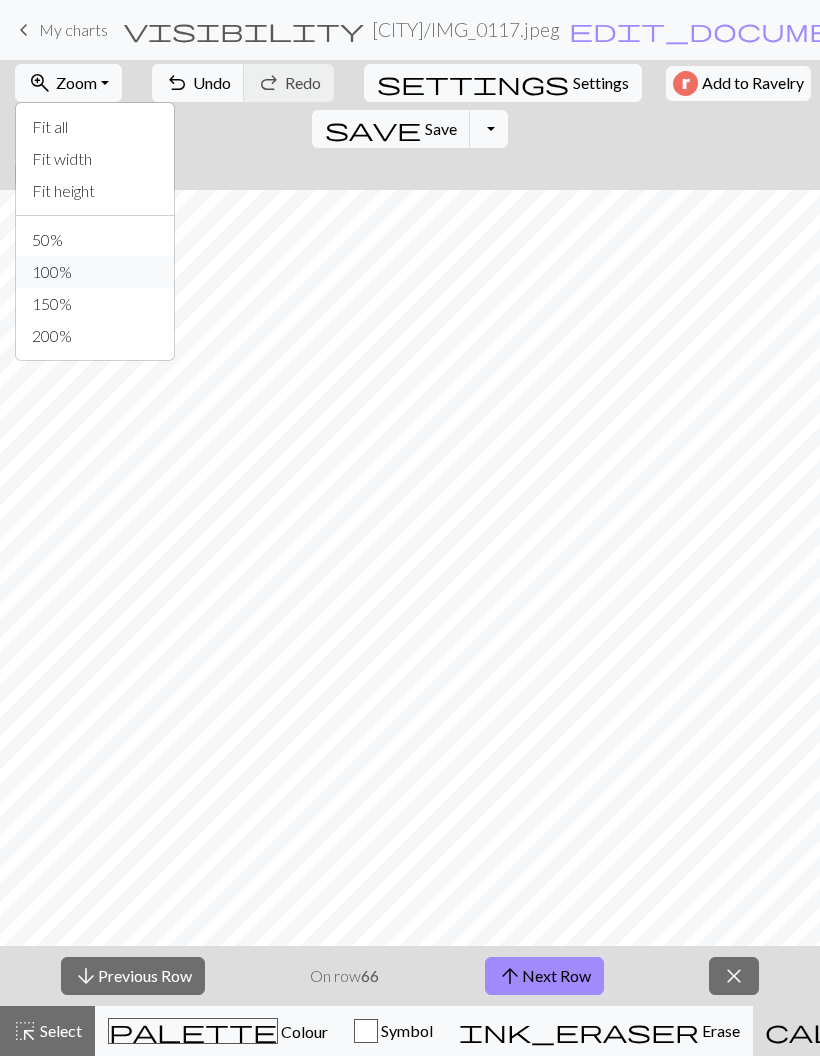 click on "100%" at bounding box center [95, 272] 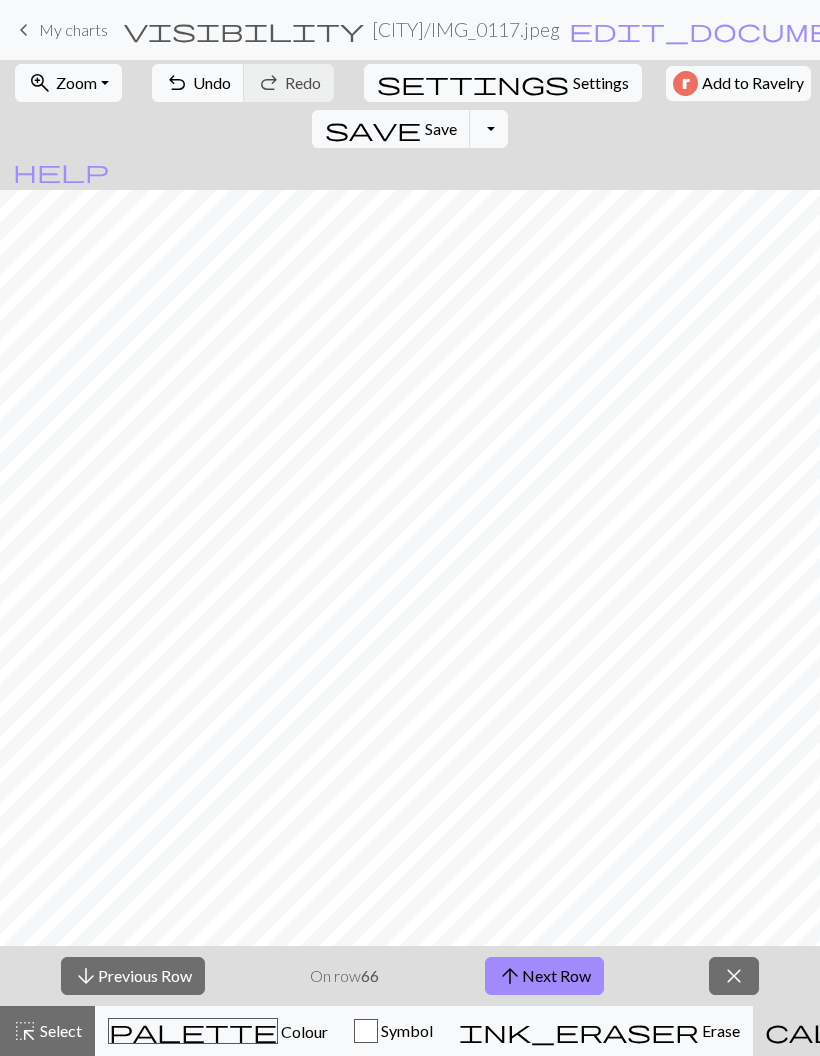 scroll, scrollTop: 938, scrollLeft: 2934, axis: both 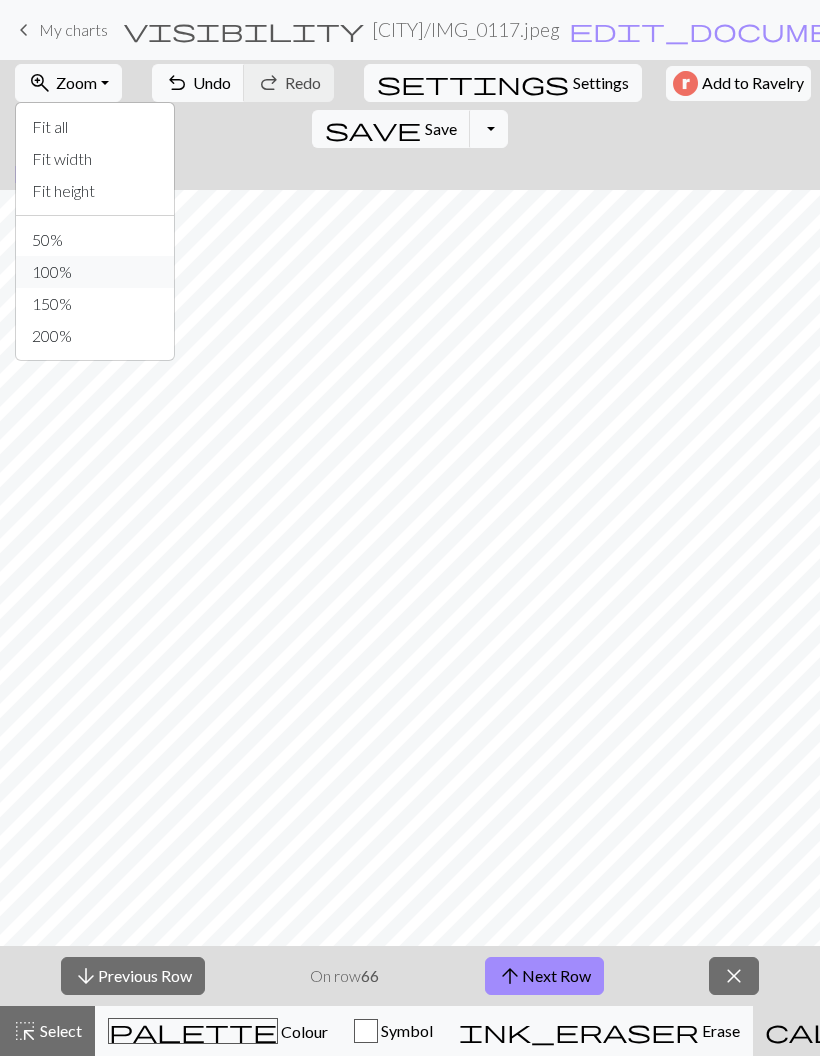 click on "100%" at bounding box center [95, 272] 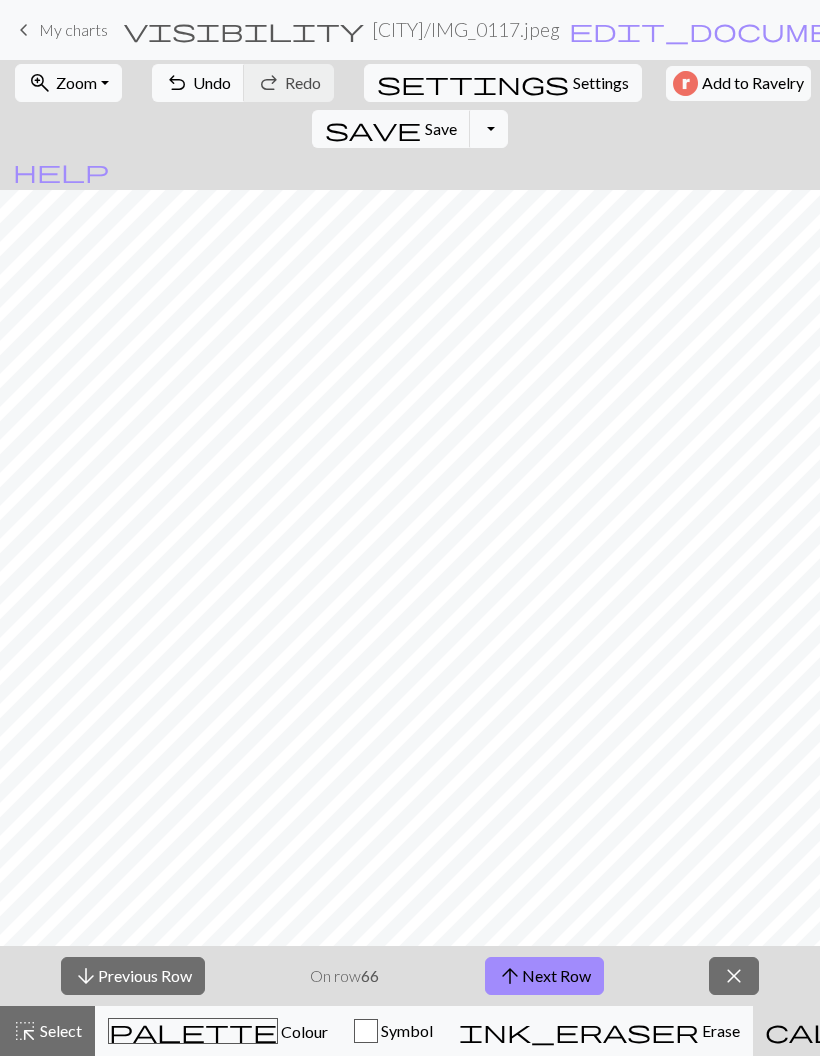 click on "Zoom" at bounding box center [76, 82] 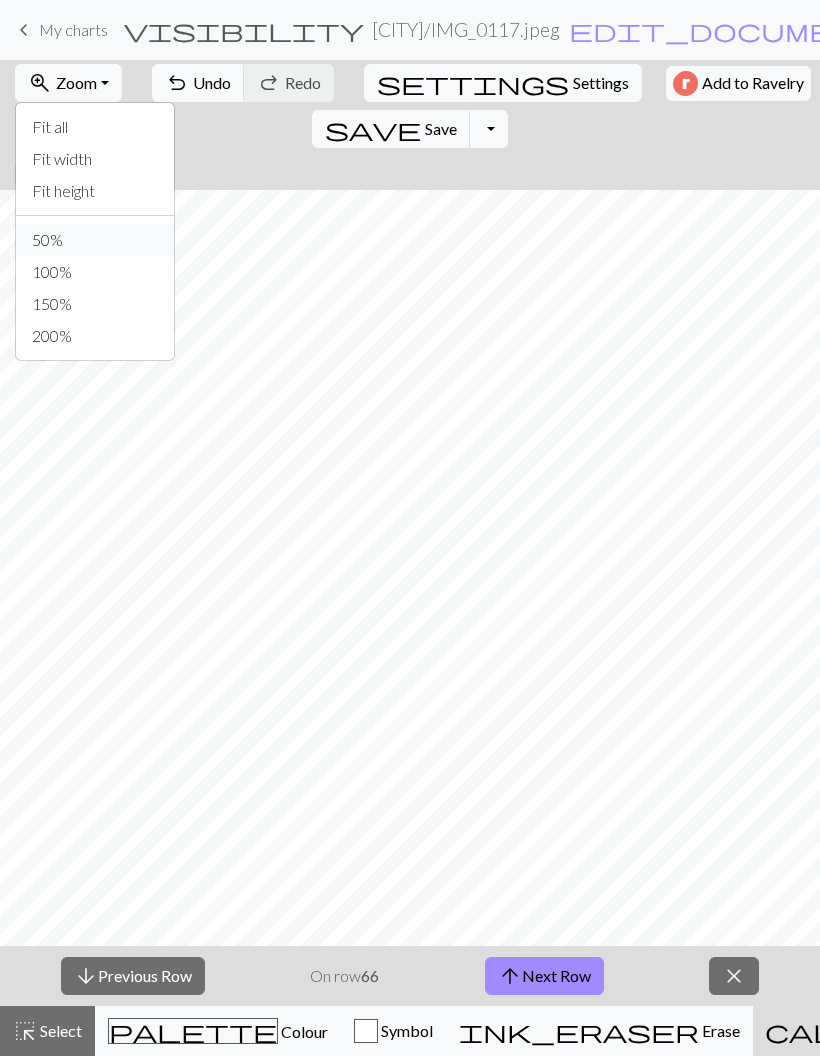 click on "50%" at bounding box center (95, 240) 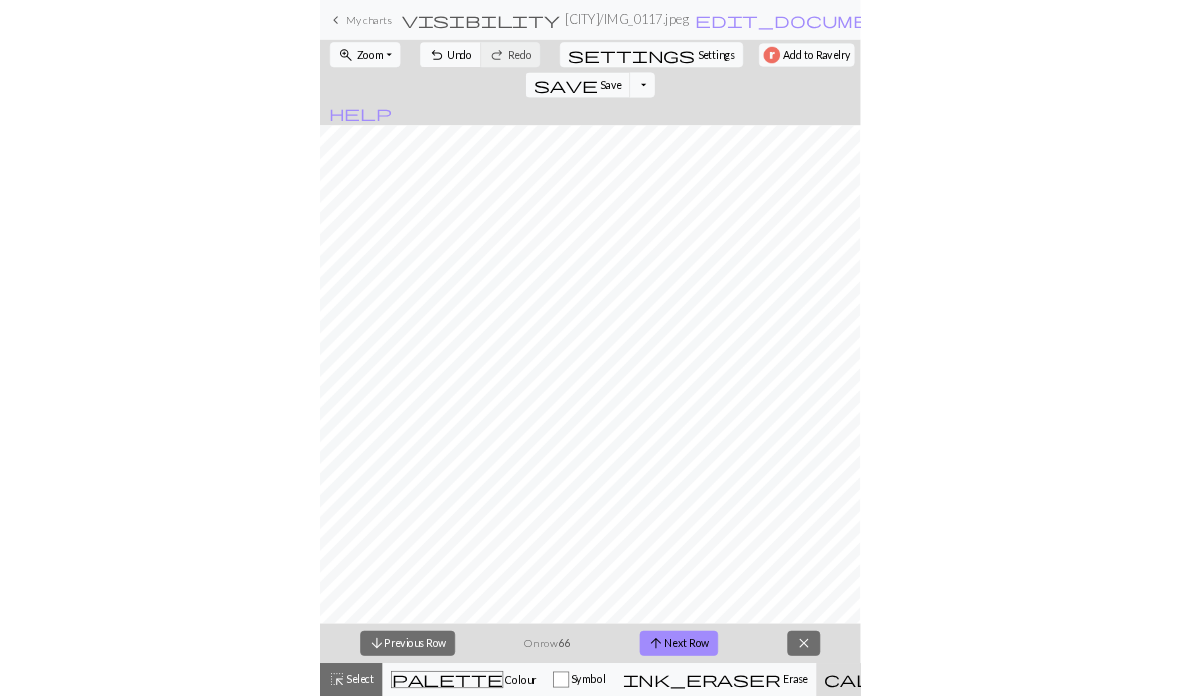 scroll, scrollTop: 336, scrollLeft: 2736, axis: both 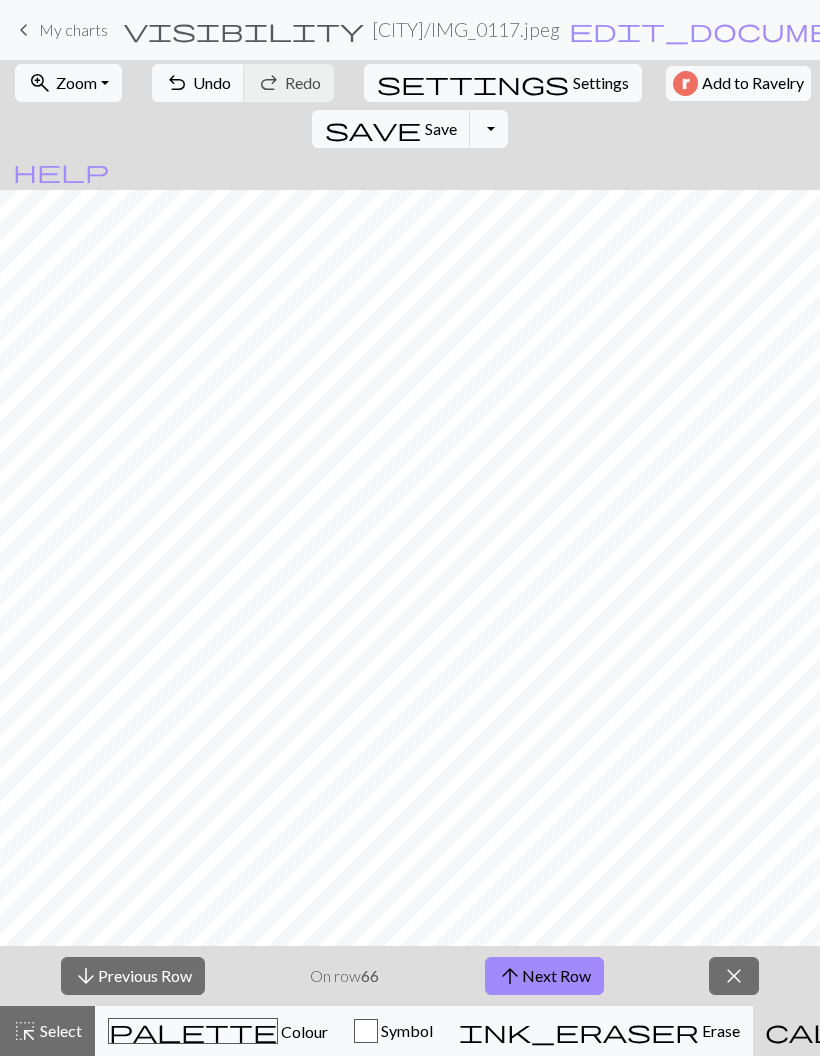 click on "arrow_downward Previous Row" at bounding box center [133, 976] 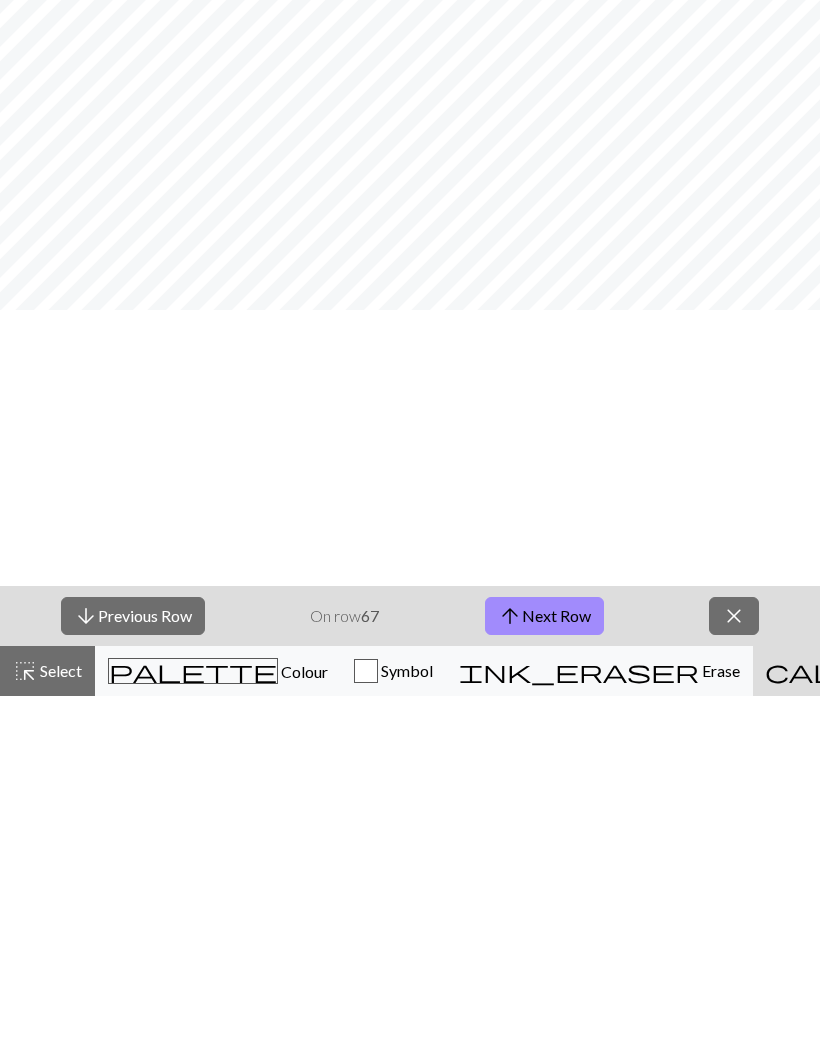 scroll, scrollTop: 0, scrollLeft: 0, axis: both 